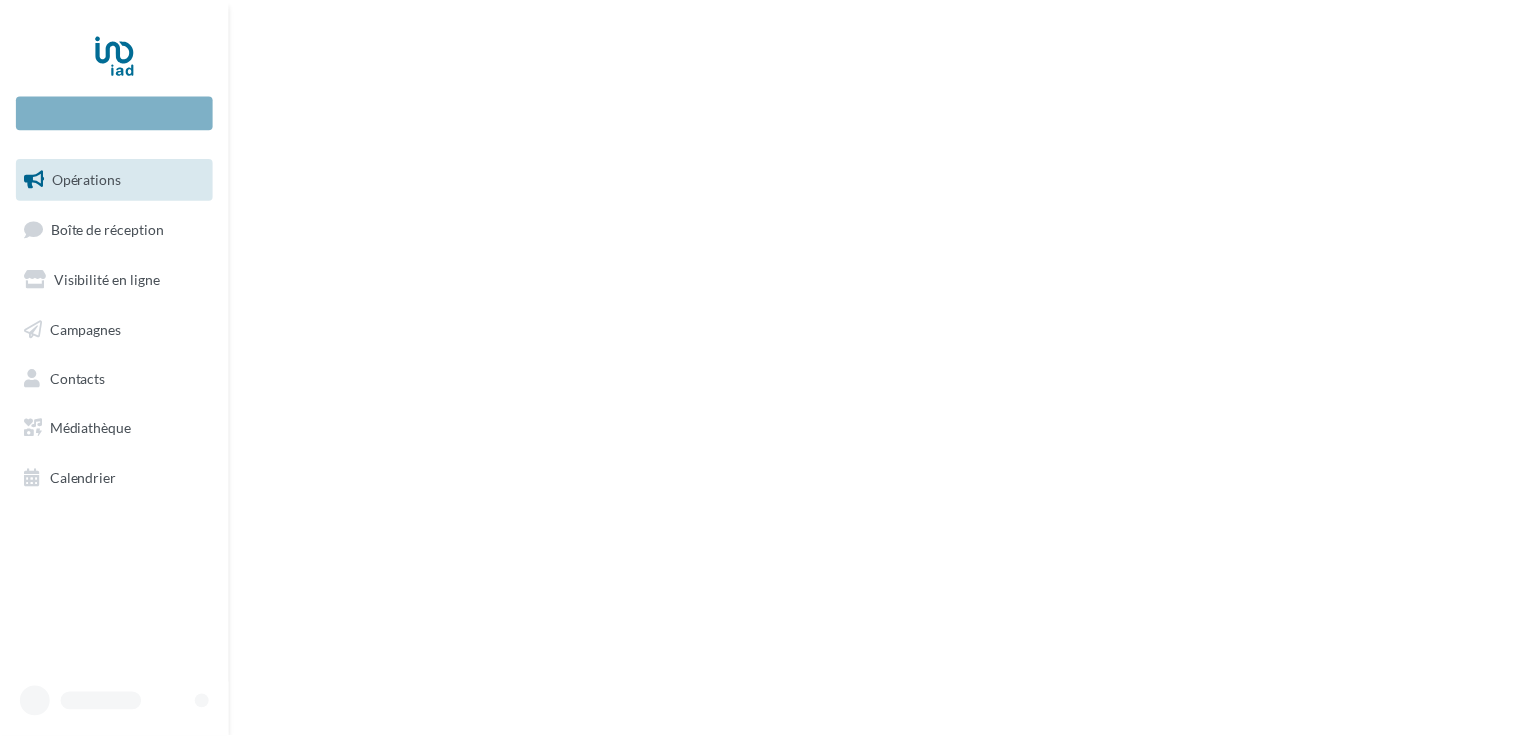 scroll, scrollTop: 0, scrollLeft: 0, axis: both 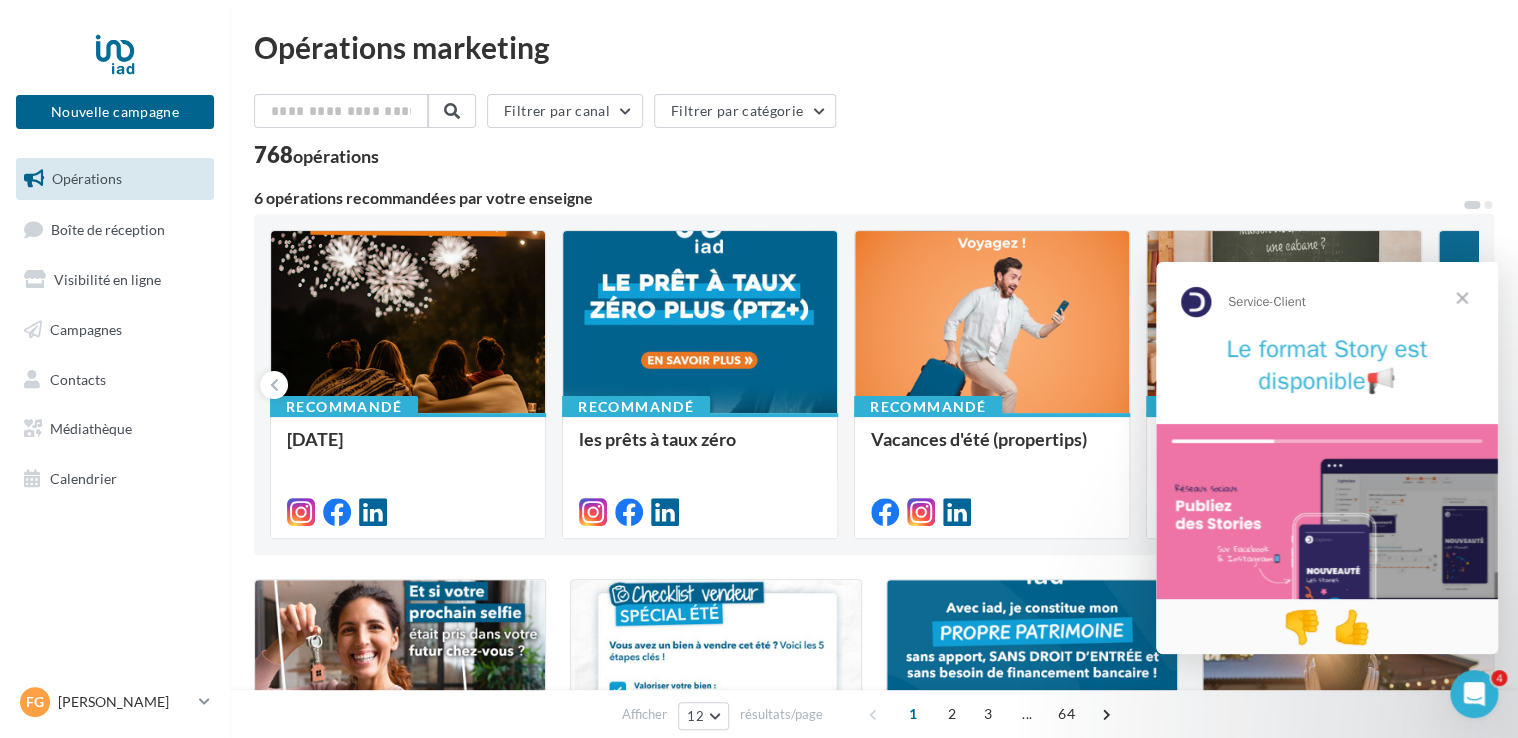 click at bounding box center (1462, 298) 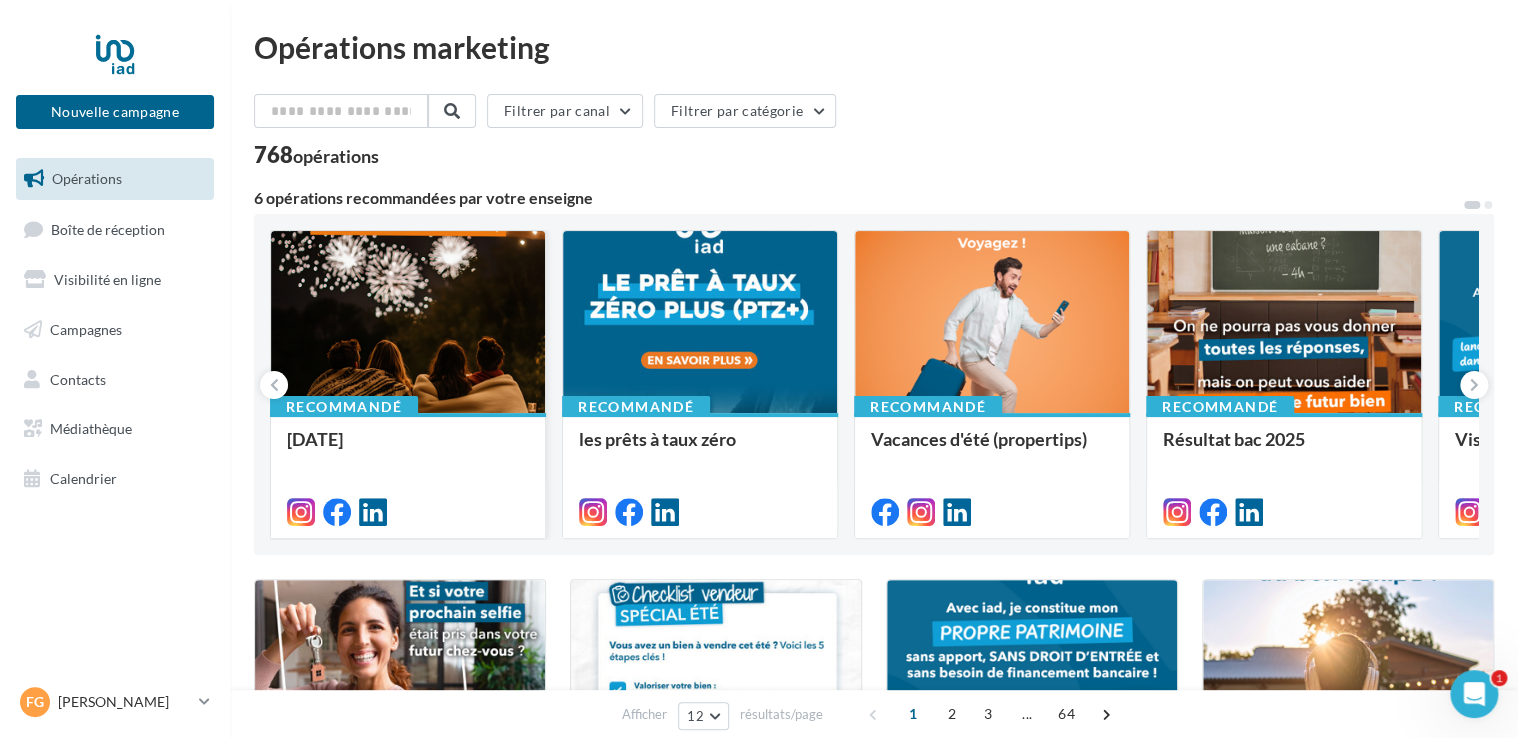 click on "[DATE]" at bounding box center [408, 474] 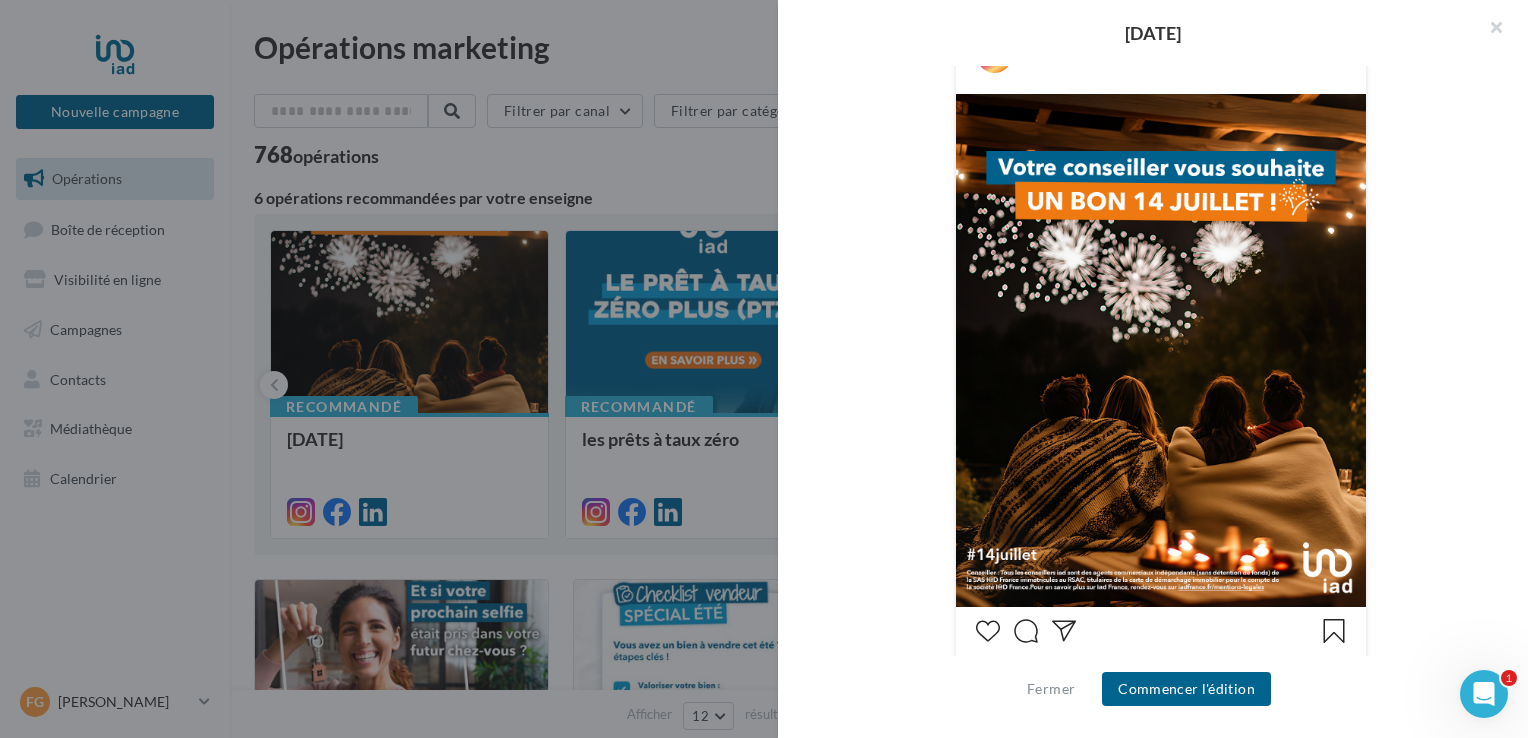 scroll, scrollTop: 300, scrollLeft: 0, axis: vertical 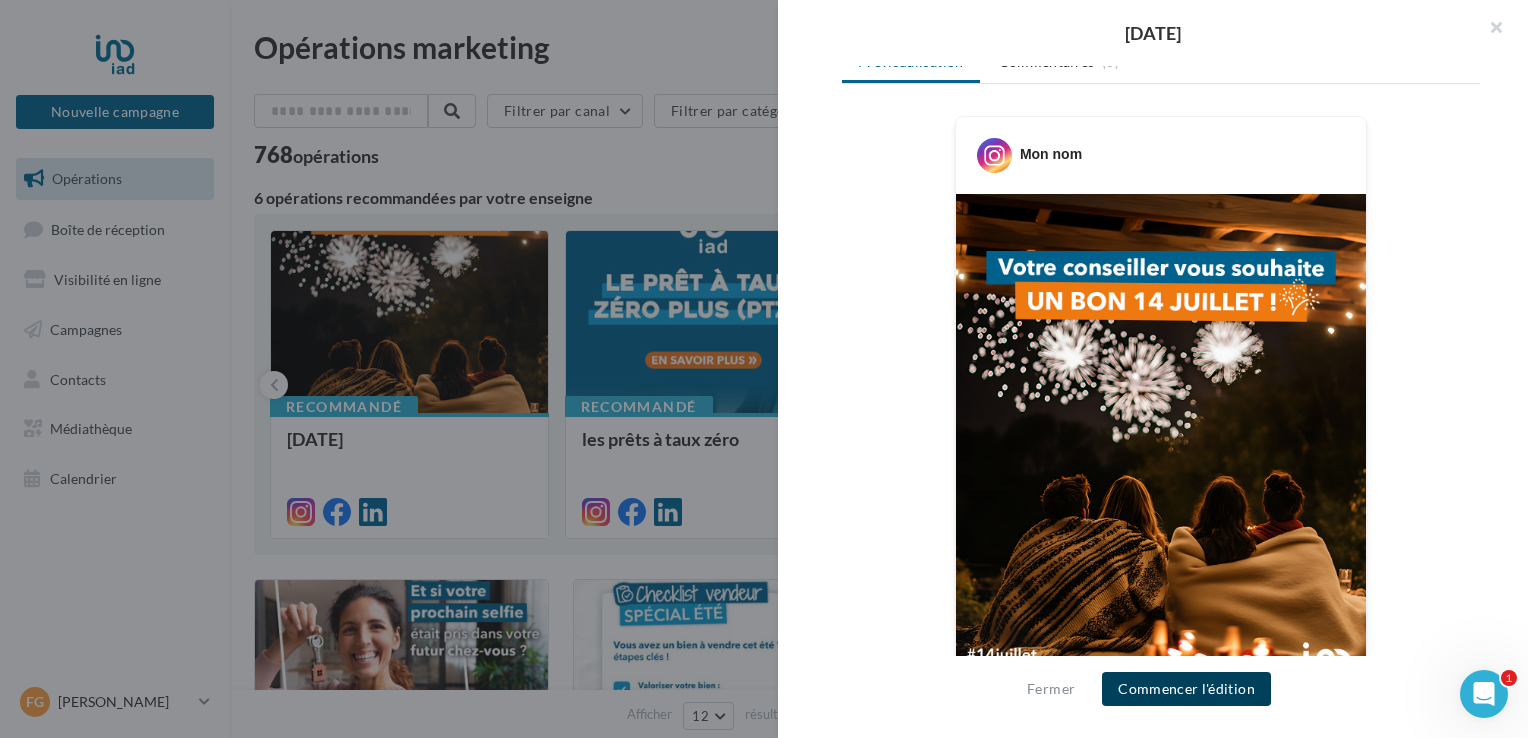 click on "Commencer l'édition" 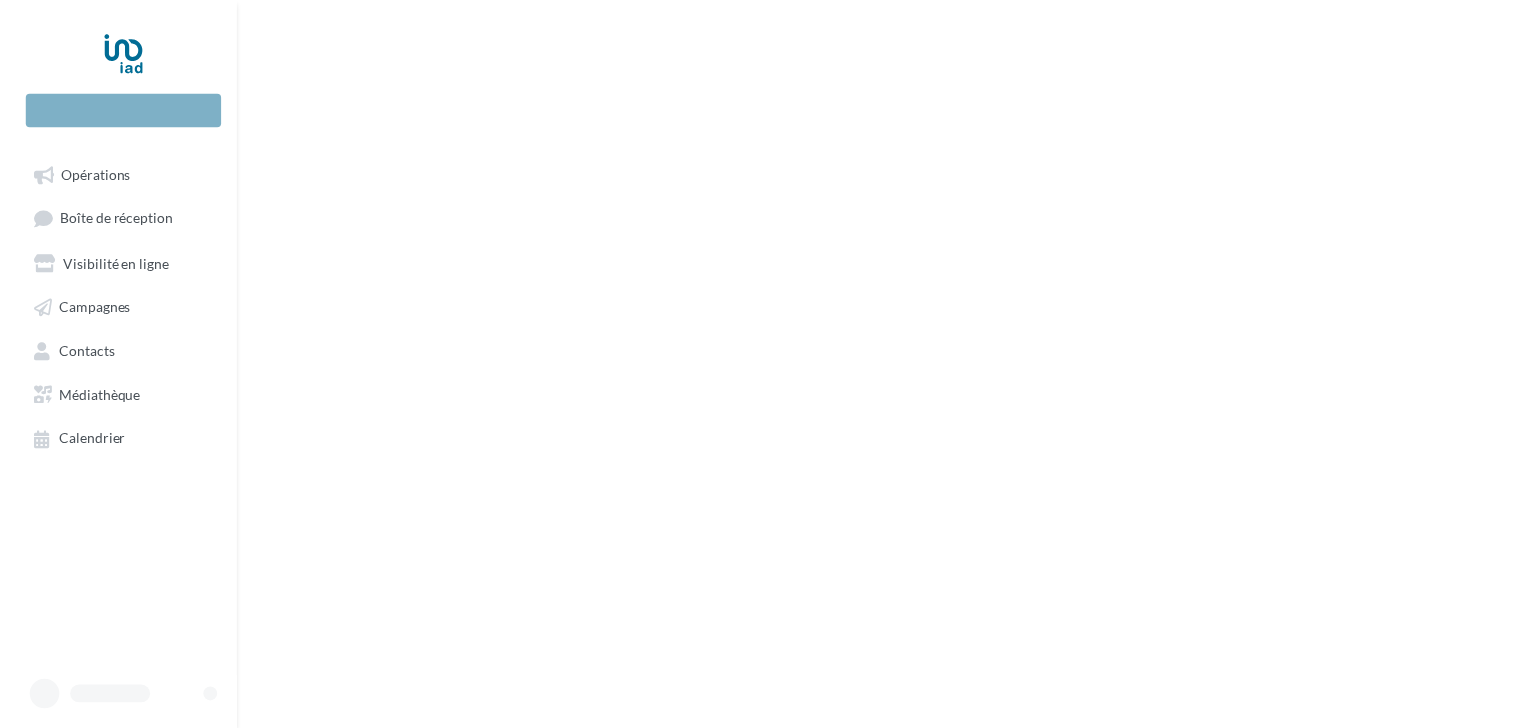 scroll, scrollTop: 0, scrollLeft: 0, axis: both 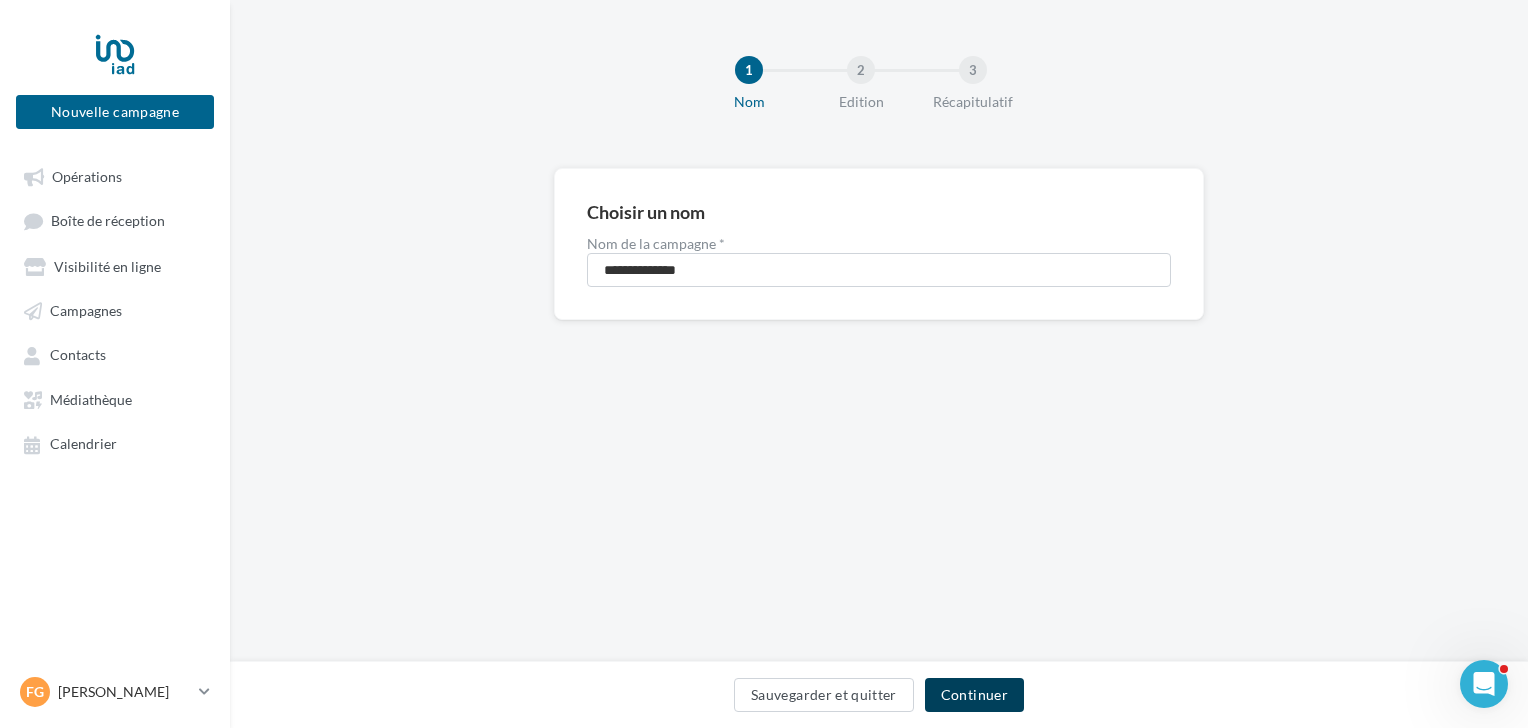 click on "Continuer" at bounding box center (974, 695) 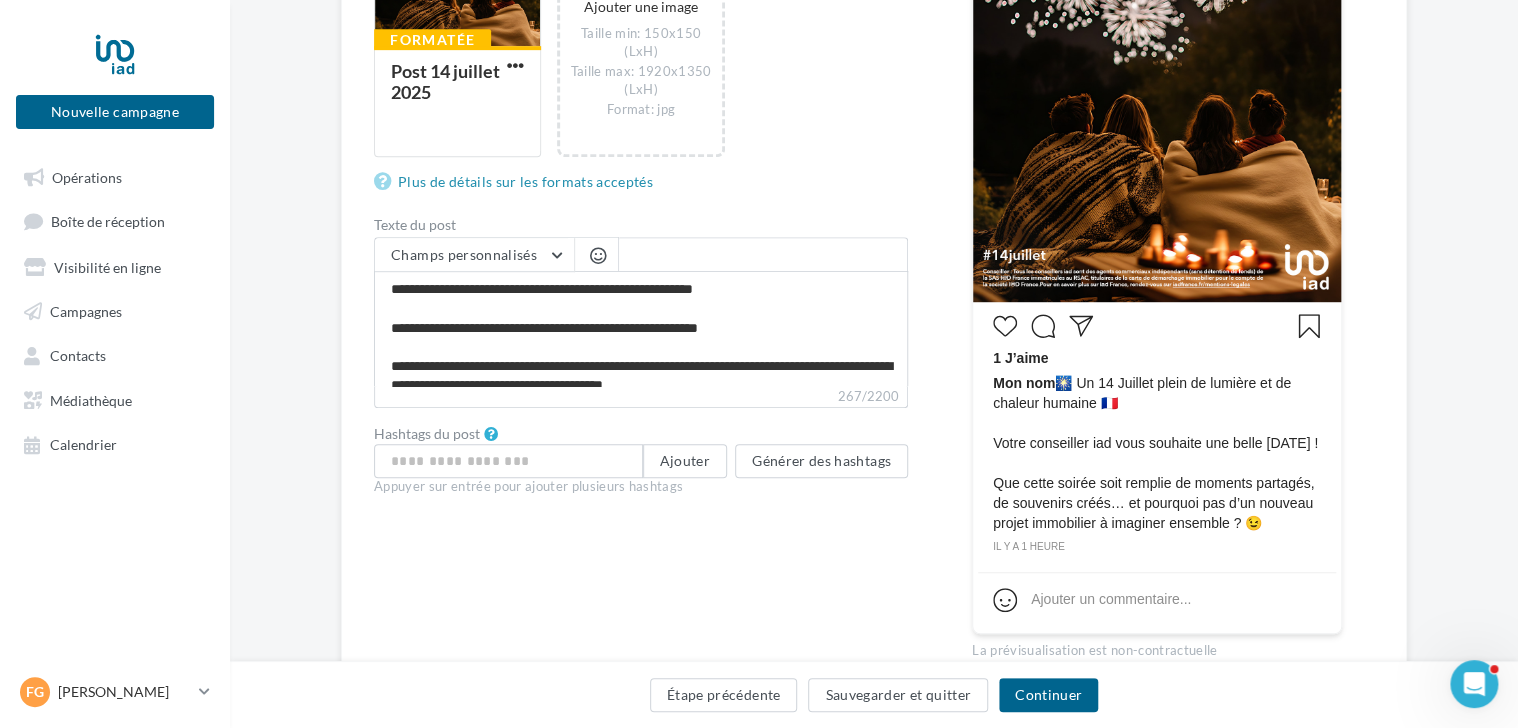 scroll, scrollTop: 500, scrollLeft: 0, axis: vertical 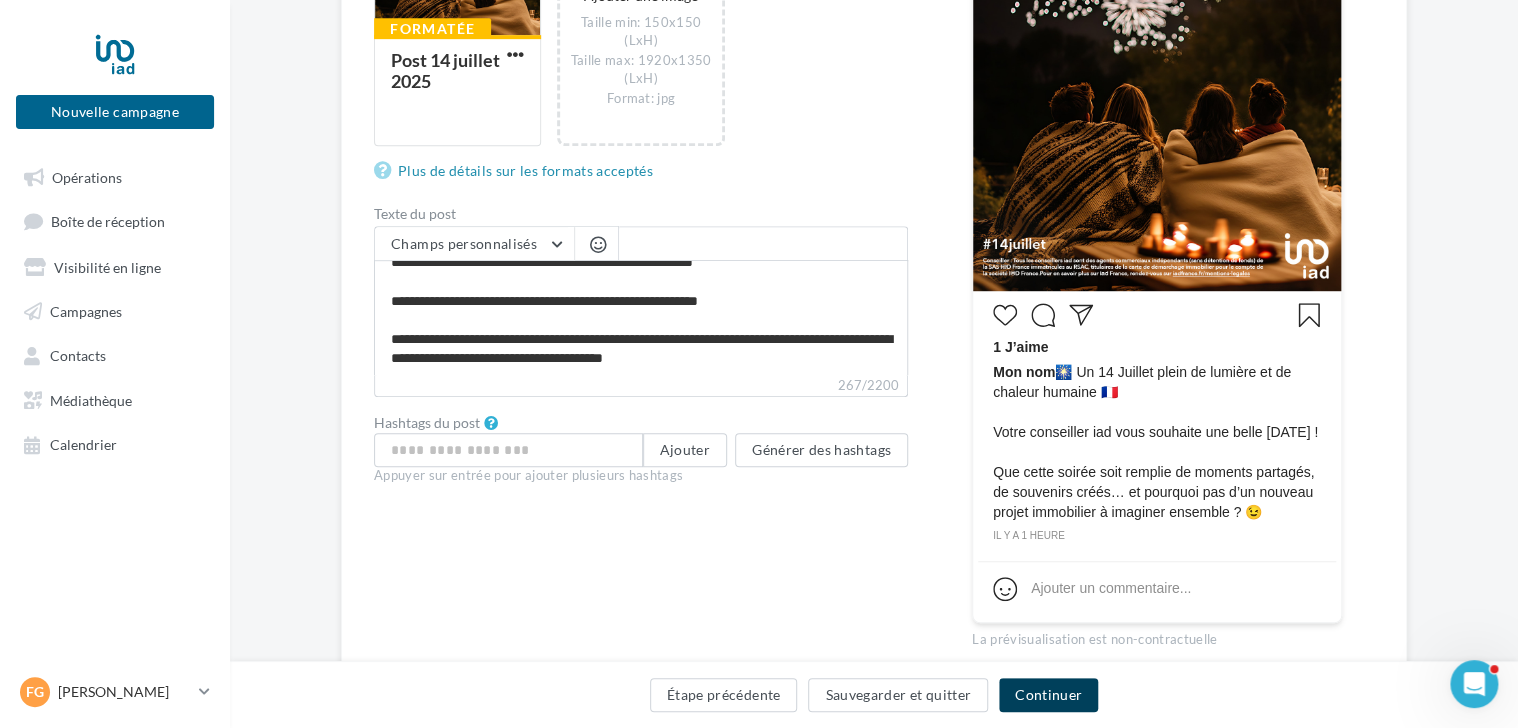 click on "Continuer" at bounding box center (1048, 695) 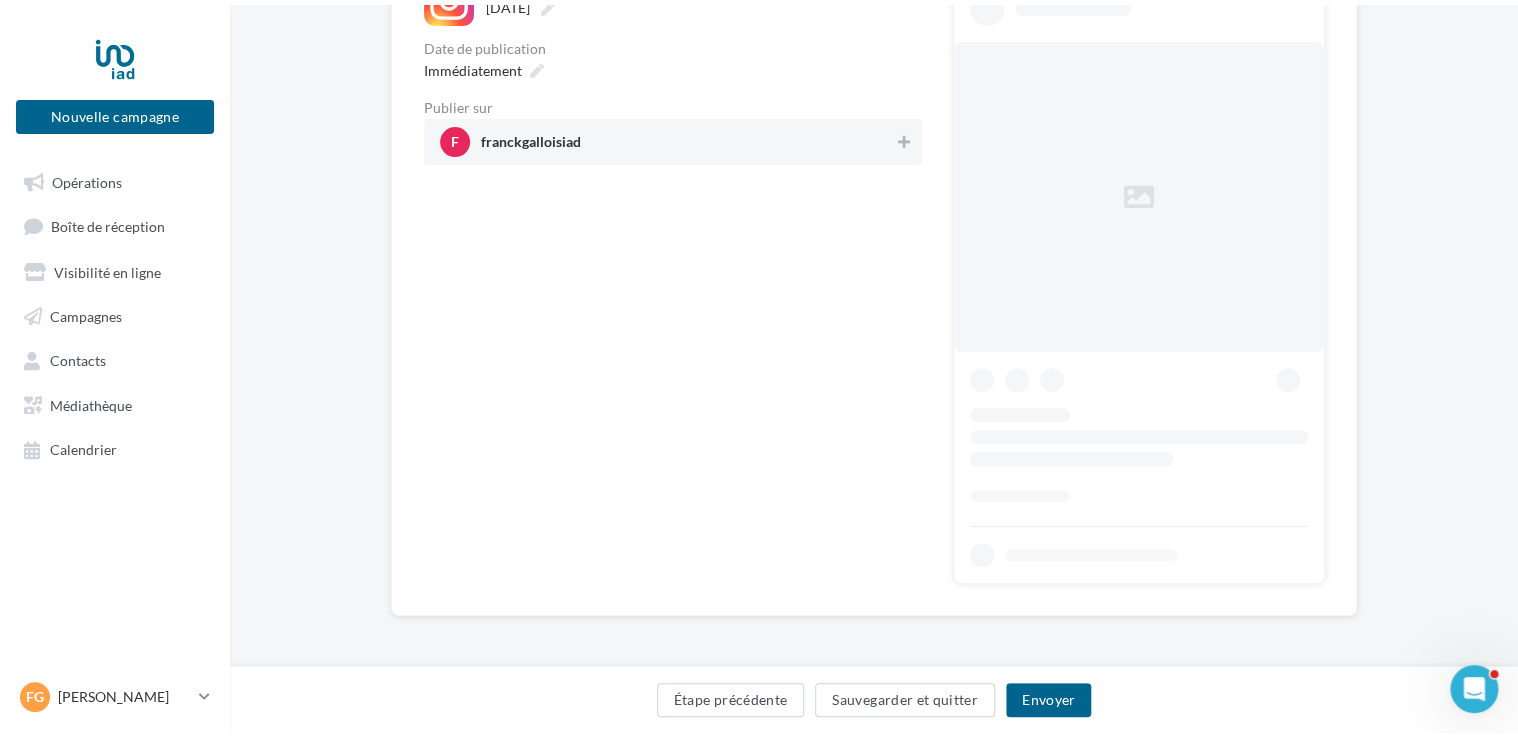 scroll, scrollTop: 0, scrollLeft: 0, axis: both 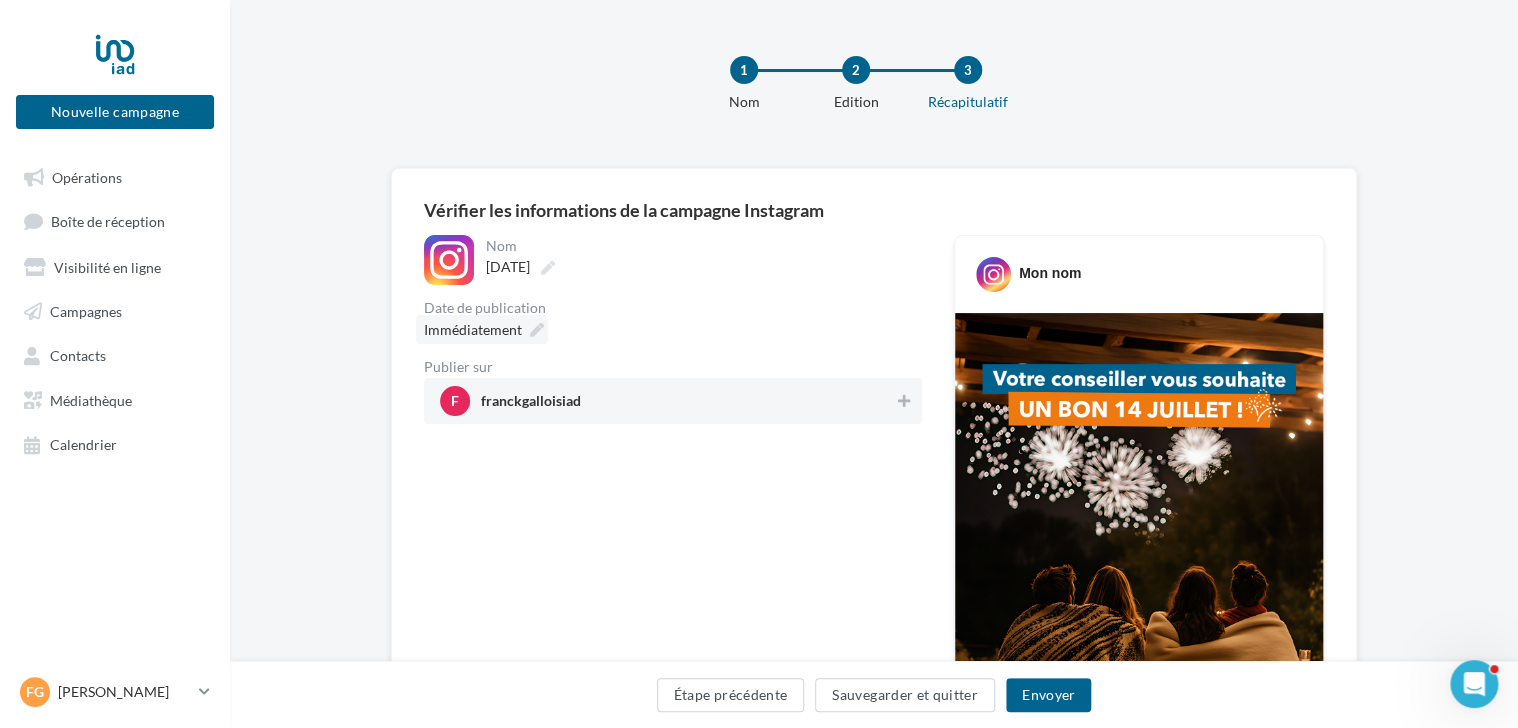 click at bounding box center (537, 330) 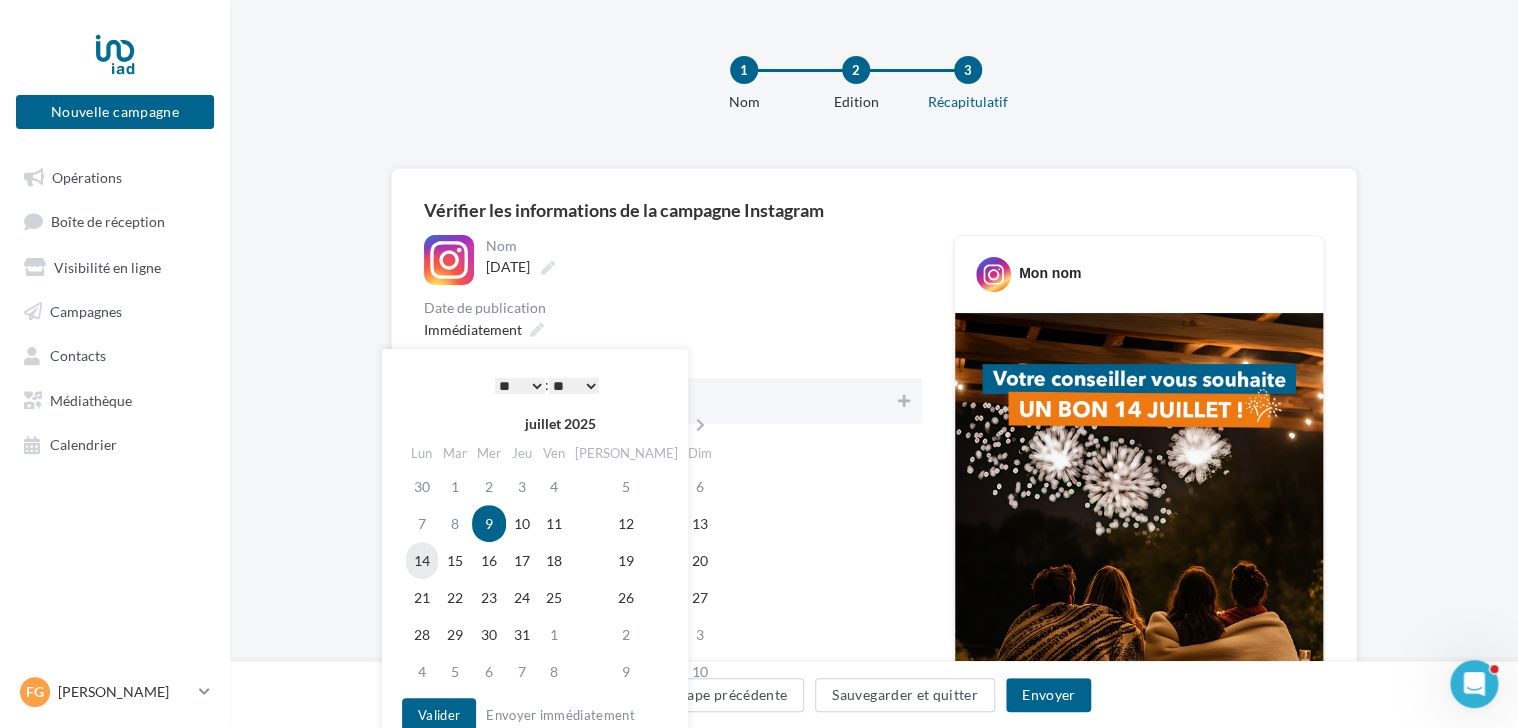 click on "14" at bounding box center (422, 560) 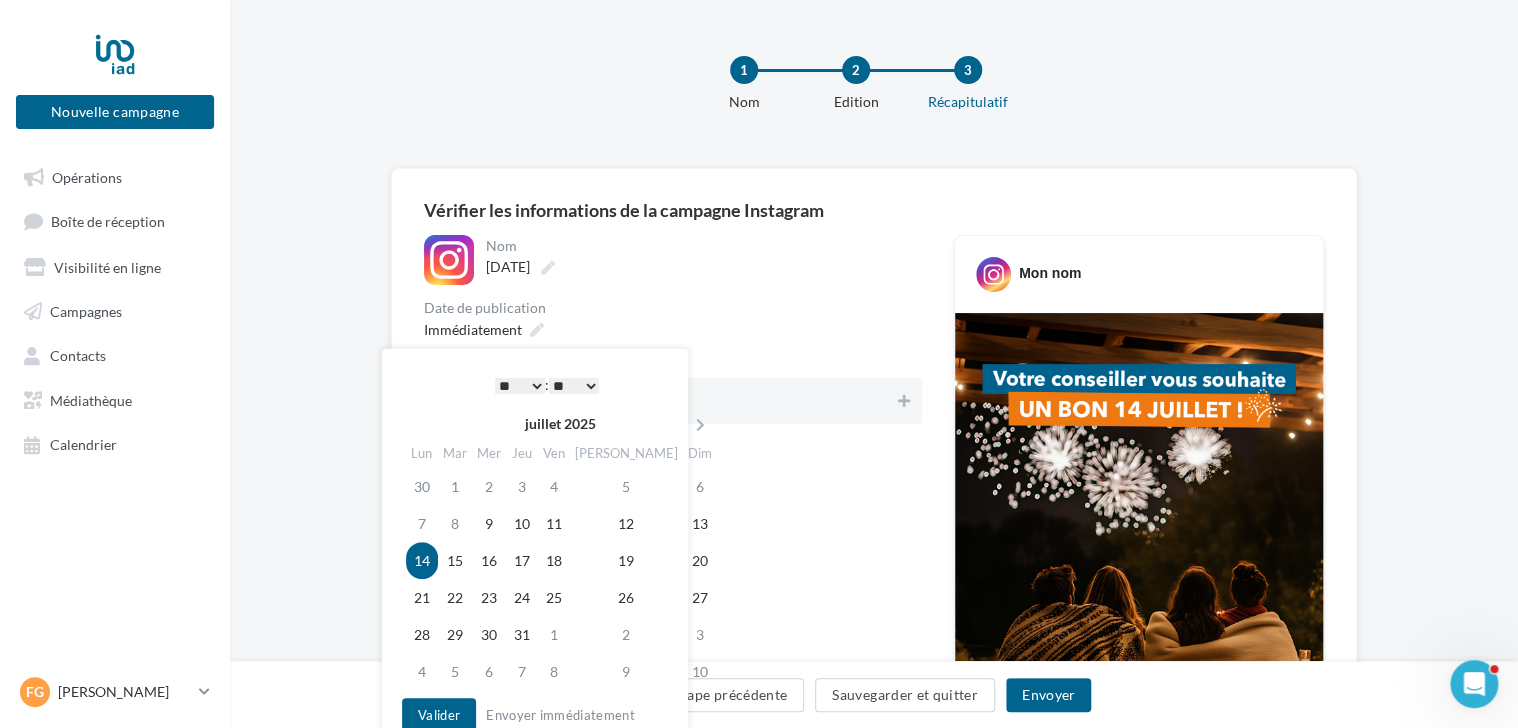 click on "* * * * * * * * * * ** ** ** ** ** ** ** ** ** ** ** ** ** **" at bounding box center [520, 386] 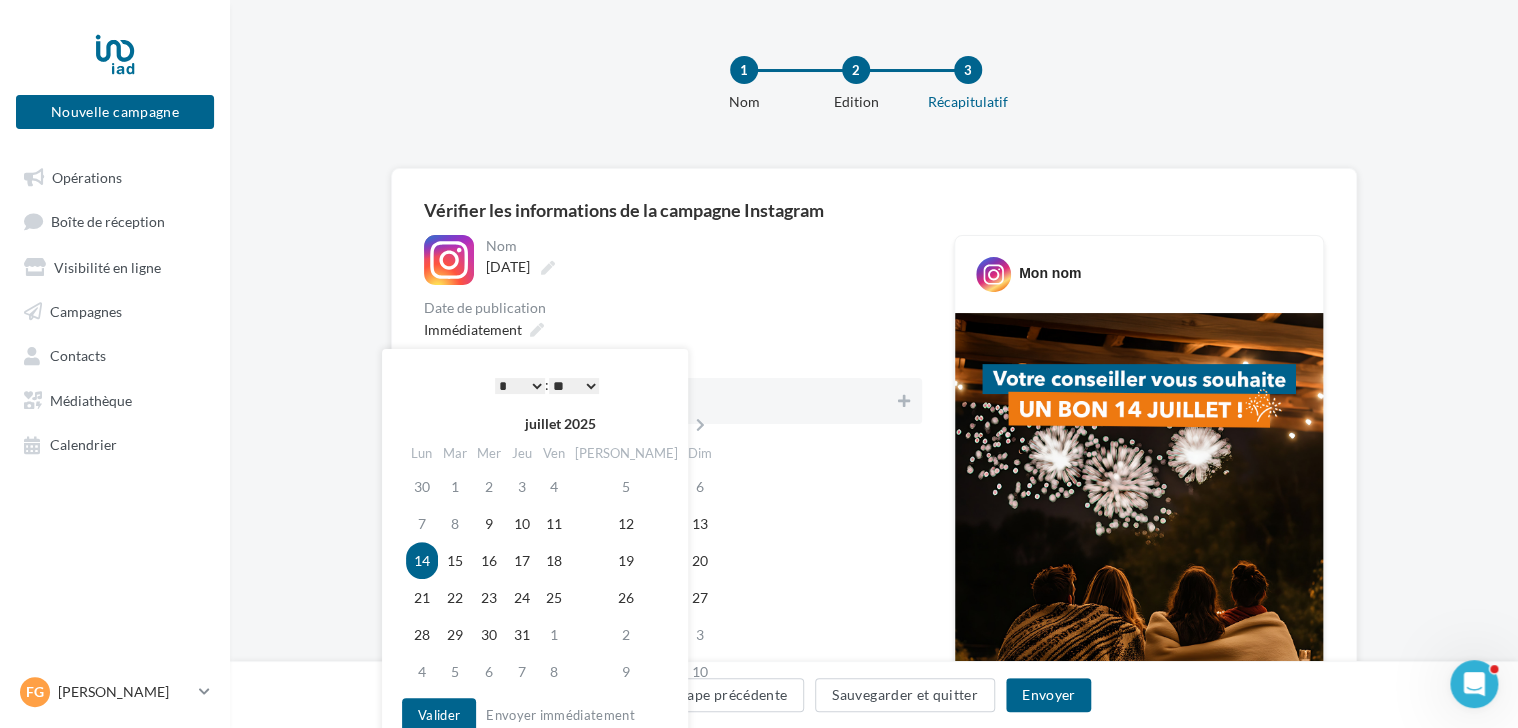 click on "Date de publication" at bounding box center [673, 308] 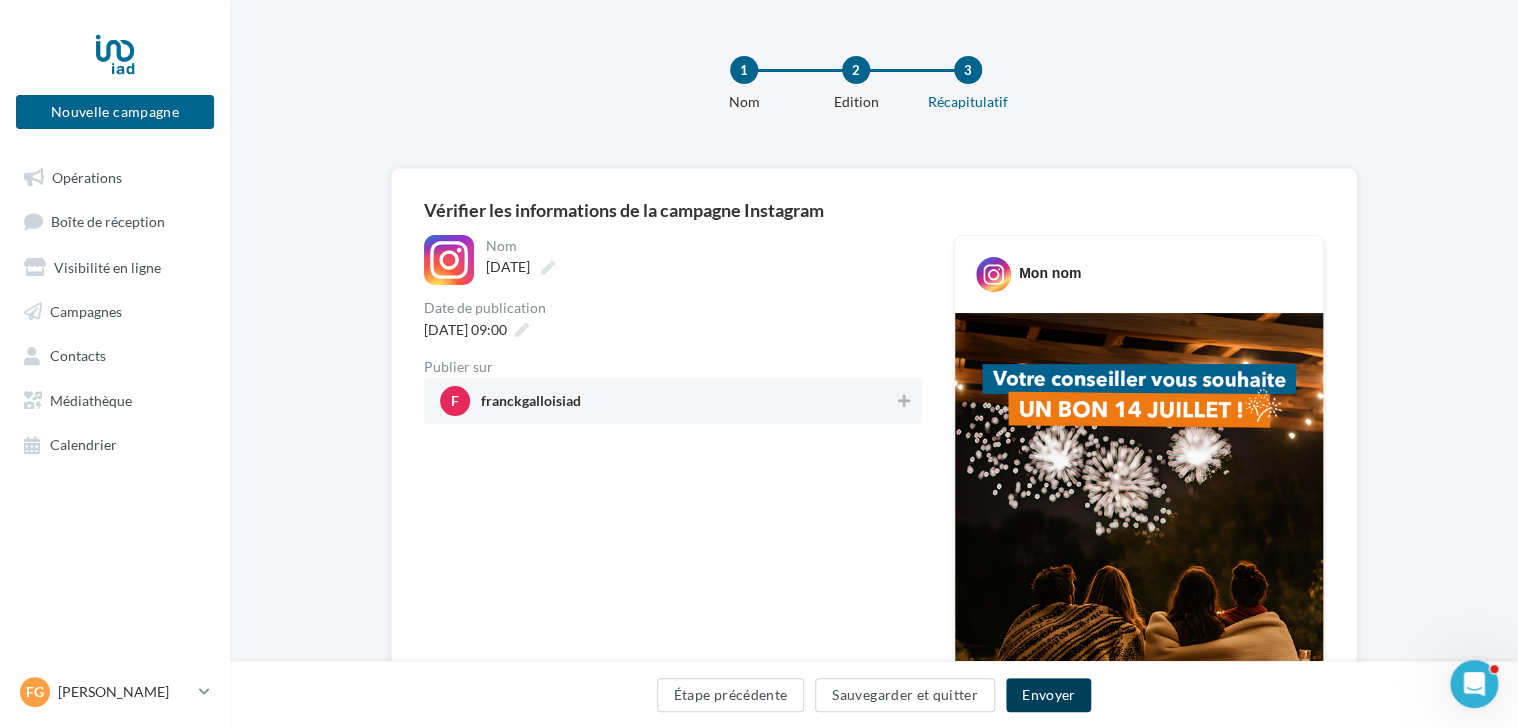 click on "Envoyer" at bounding box center (1048, 695) 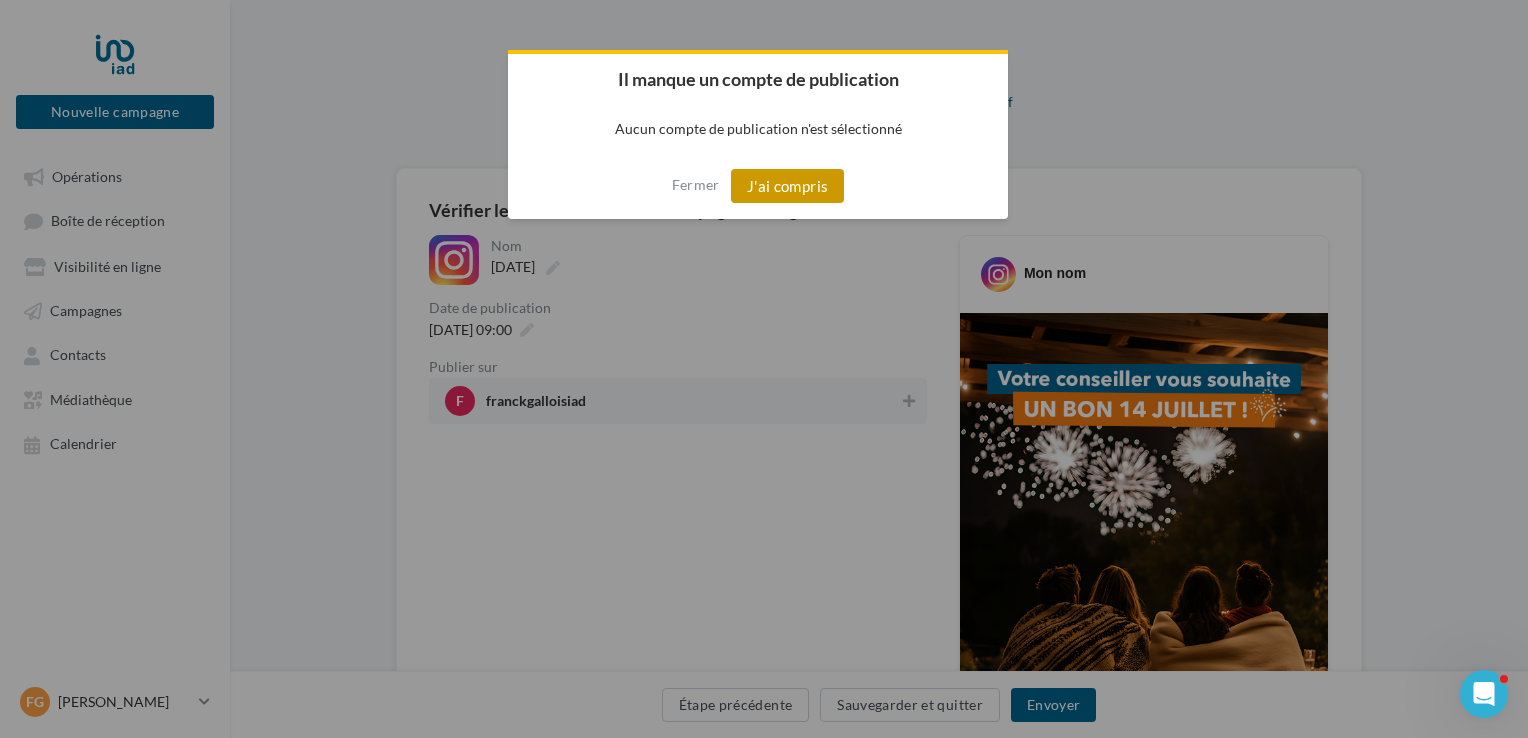 click on "J'ai compris" at bounding box center [788, 186] 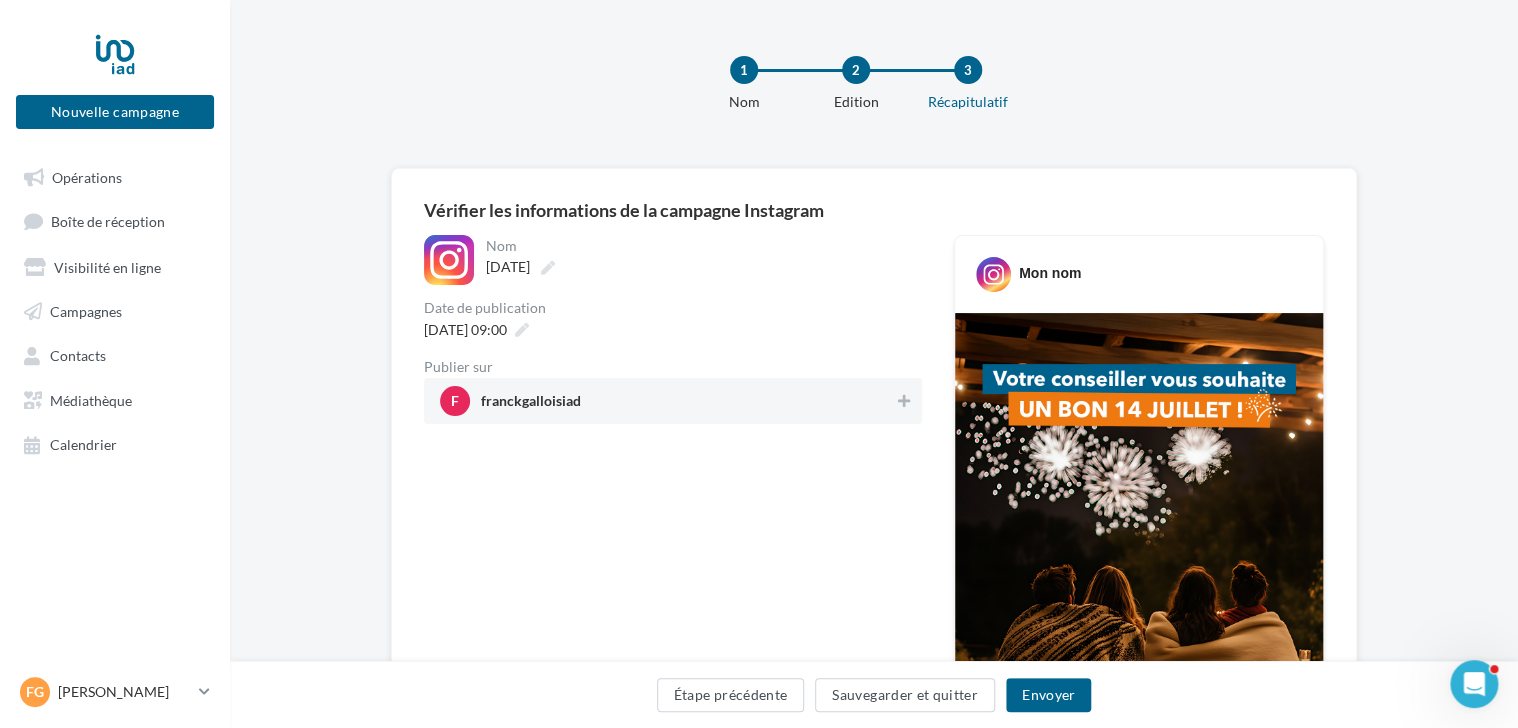click on "f
franckgalloisiad" at bounding box center (667, 401) 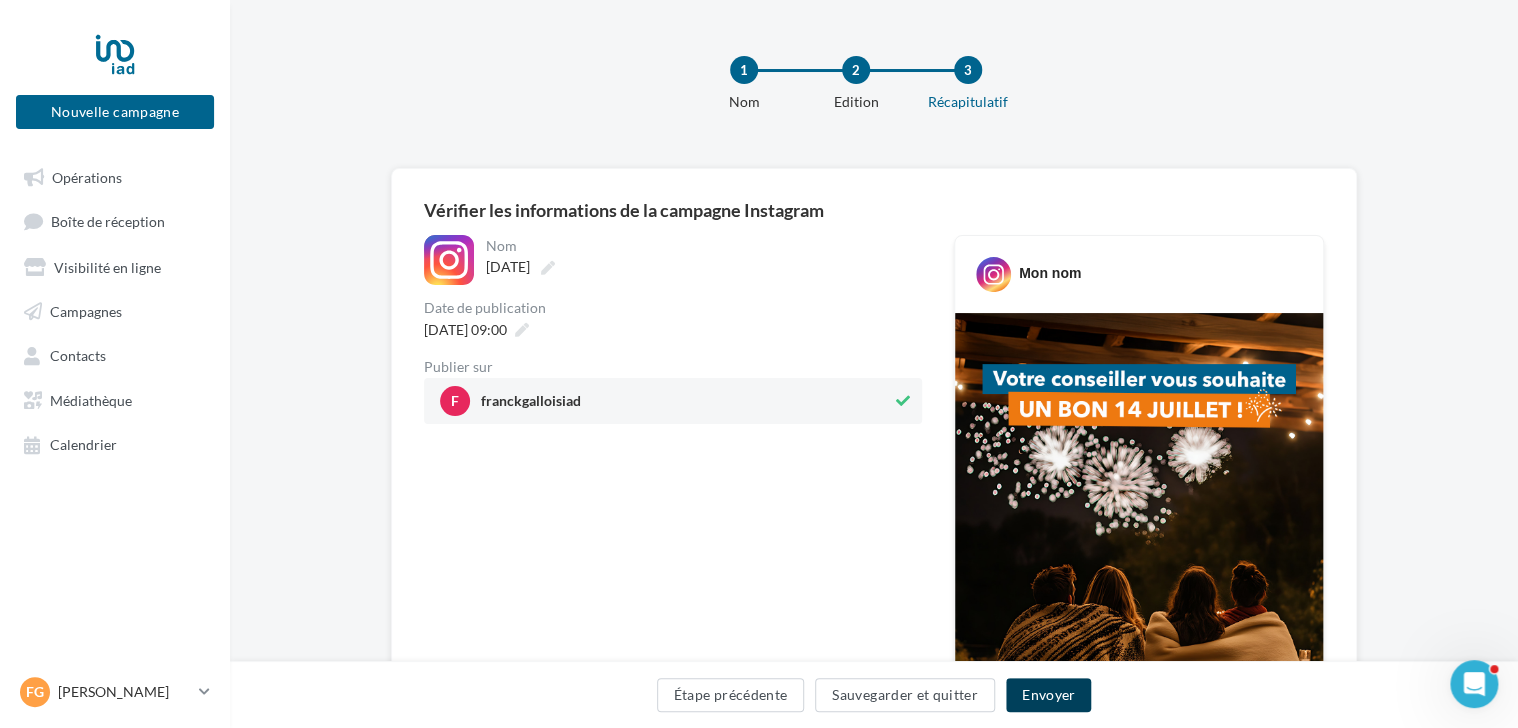 click on "Envoyer" at bounding box center (1048, 695) 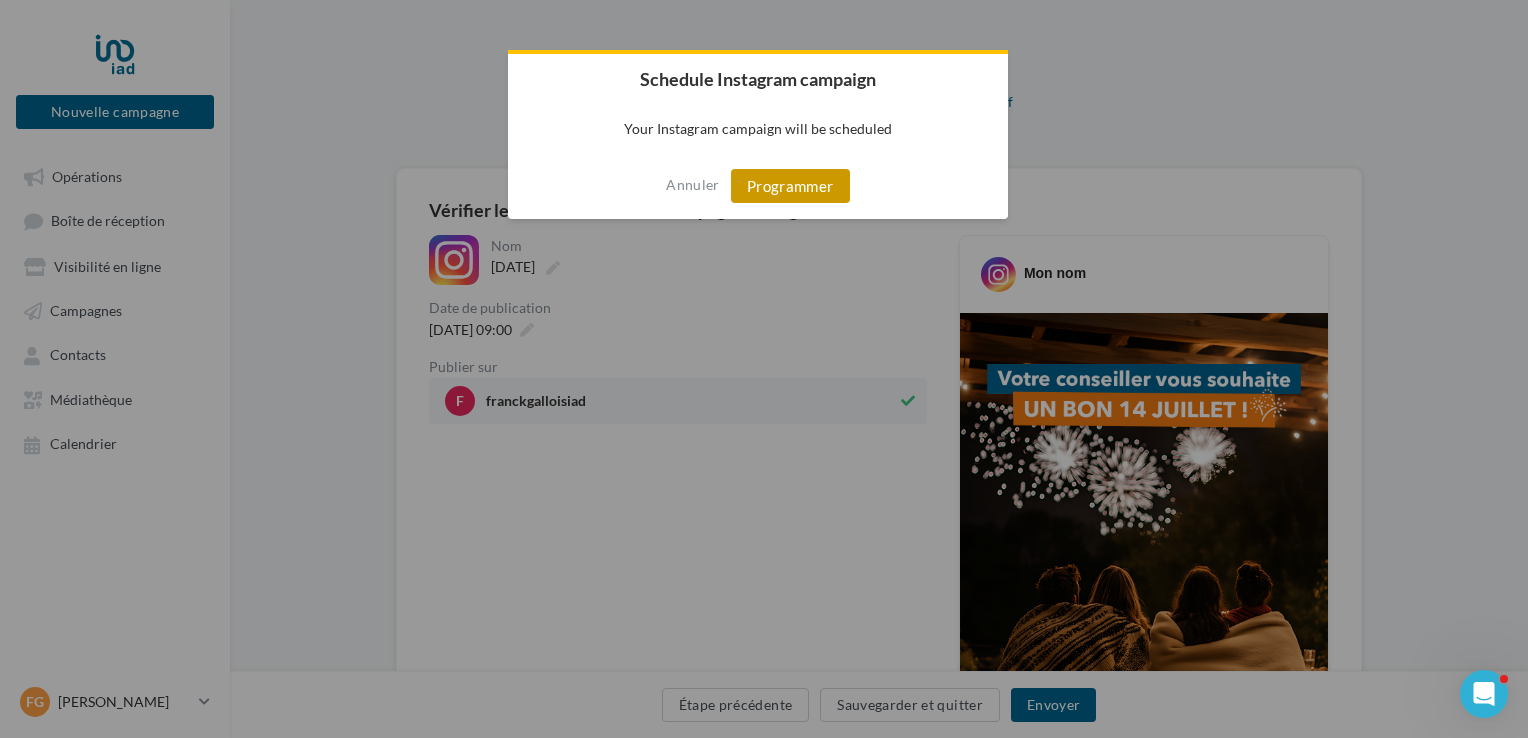 click on "Programmer" at bounding box center (790, 186) 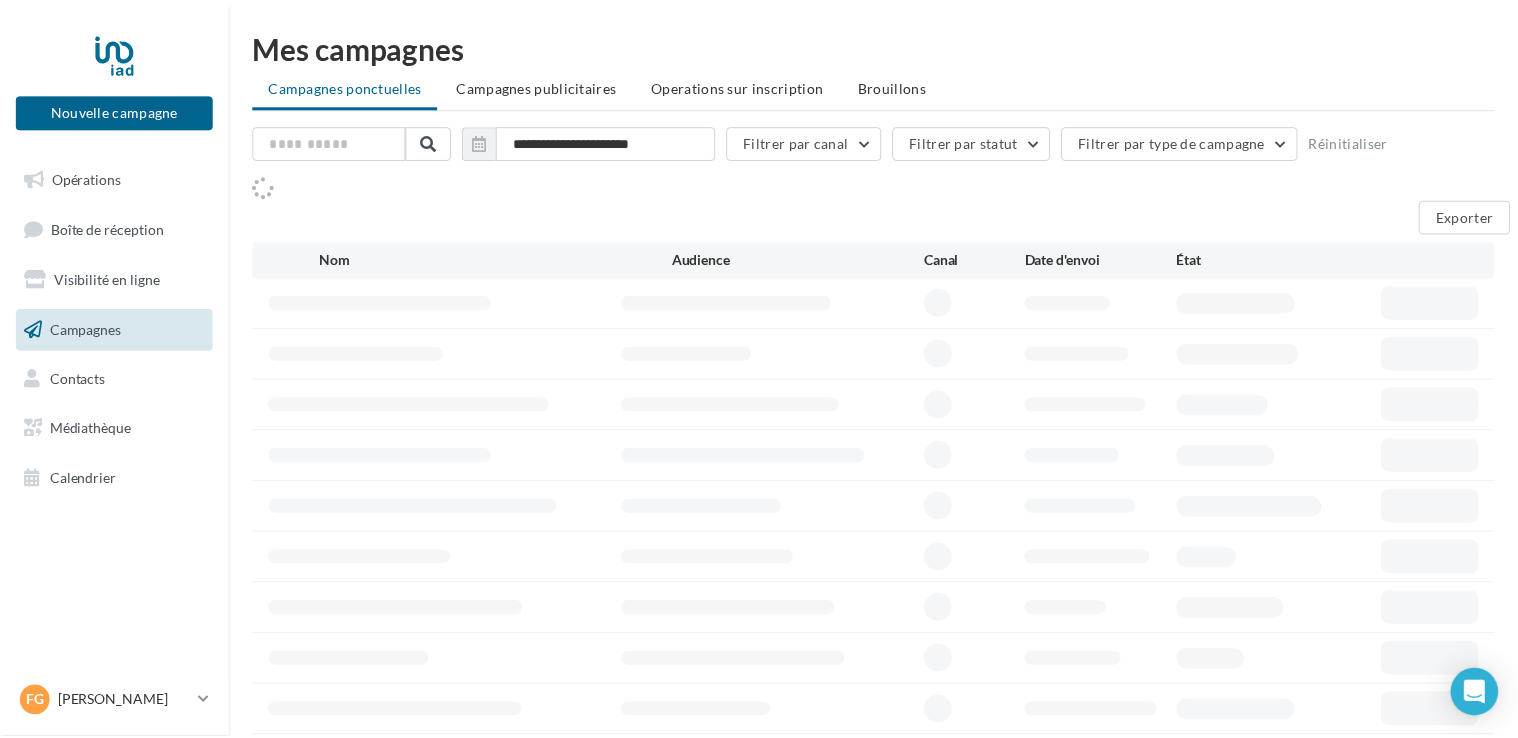 scroll, scrollTop: 0, scrollLeft: 0, axis: both 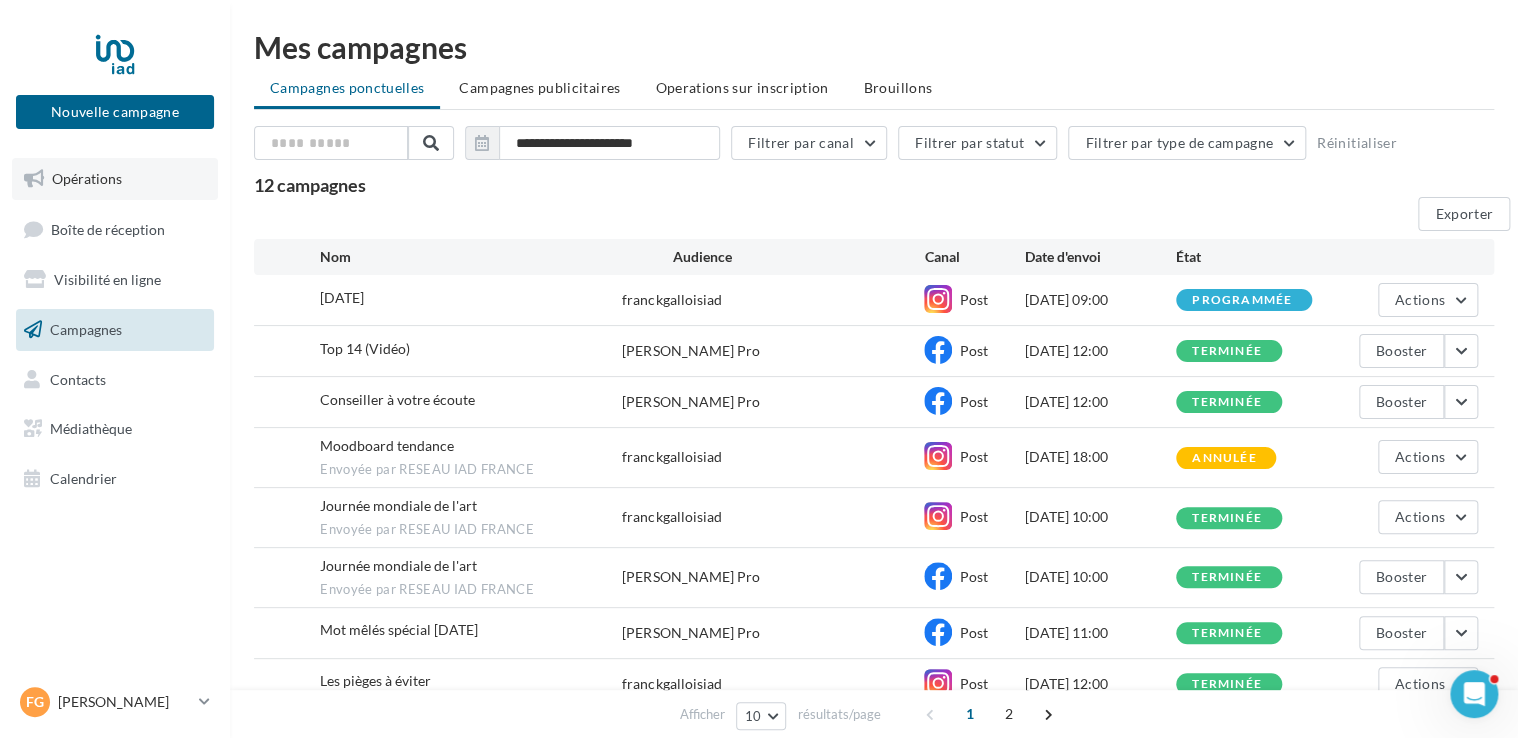 click on "Opérations" at bounding box center (87, 178) 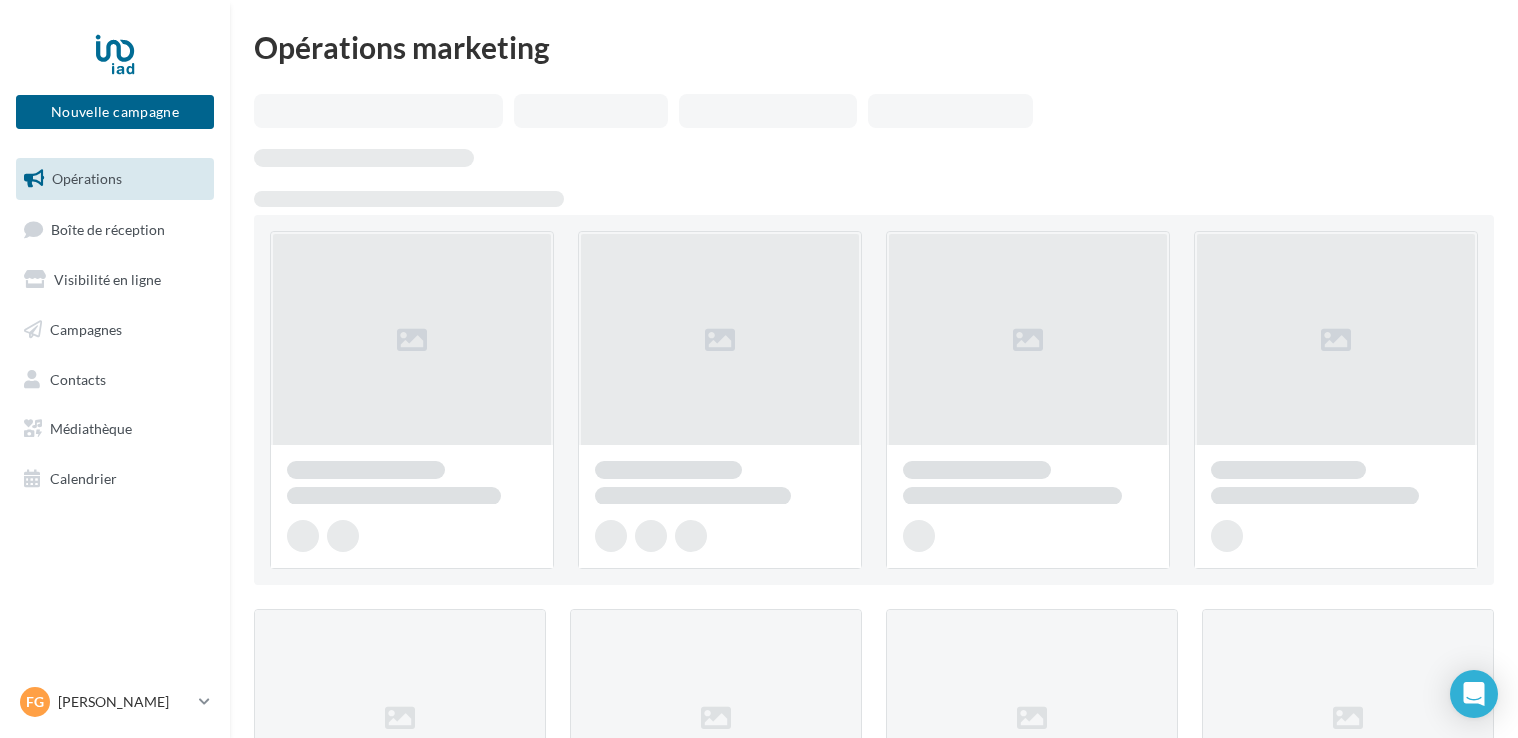 scroll, scrollTop: 0, scrollLeft: 0, axis: both 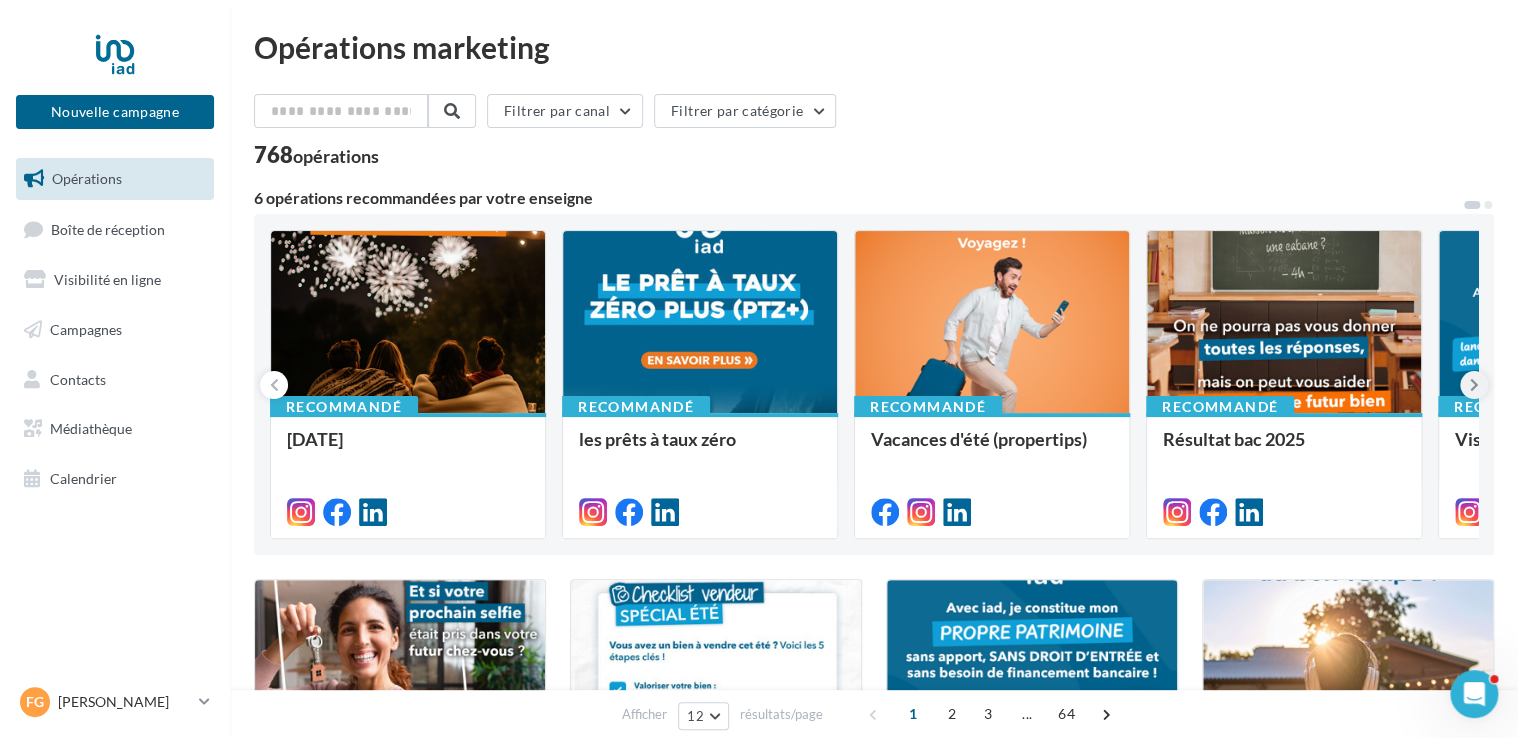 click at bounding box center (1474, 385) 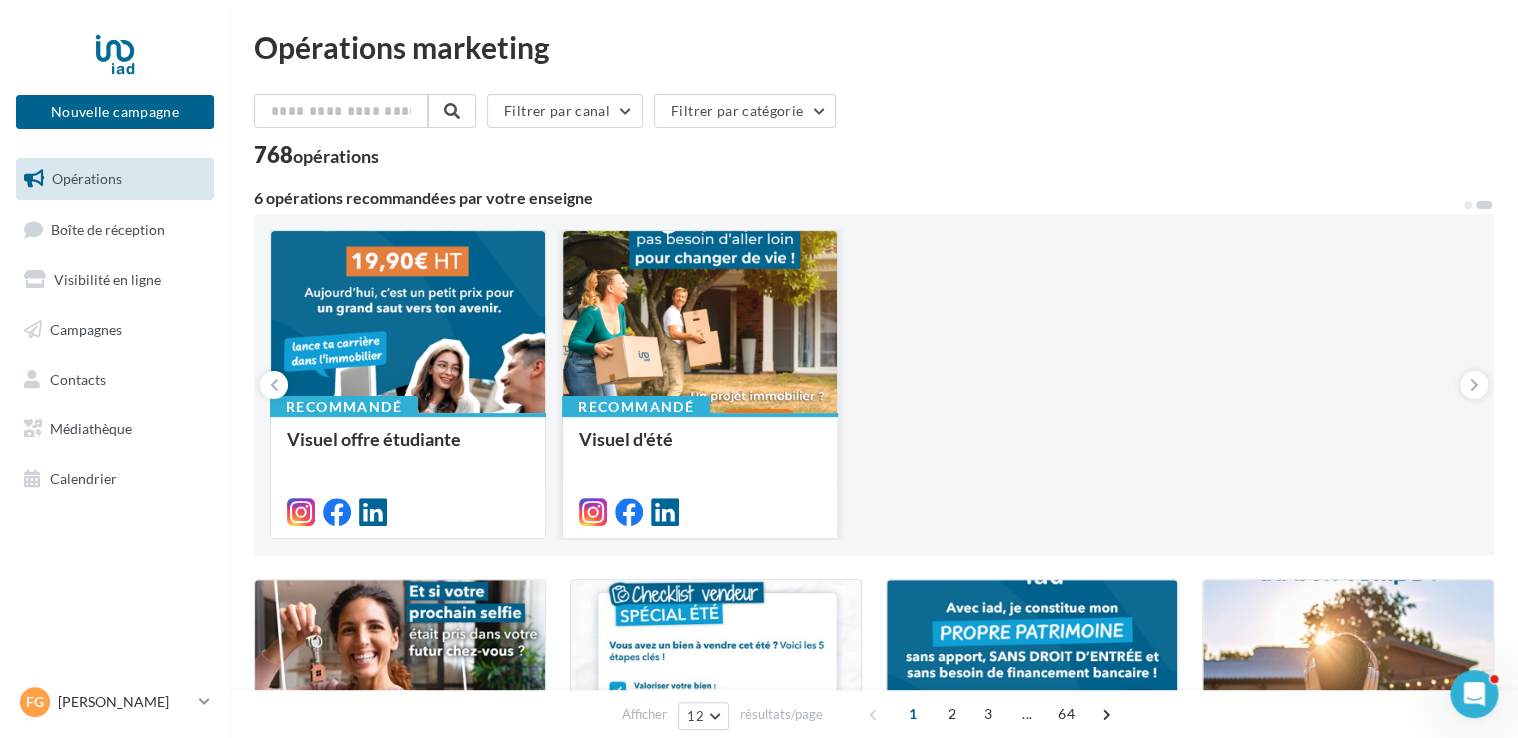 click on "Visuel d'été" at bounding box center [700, 439] 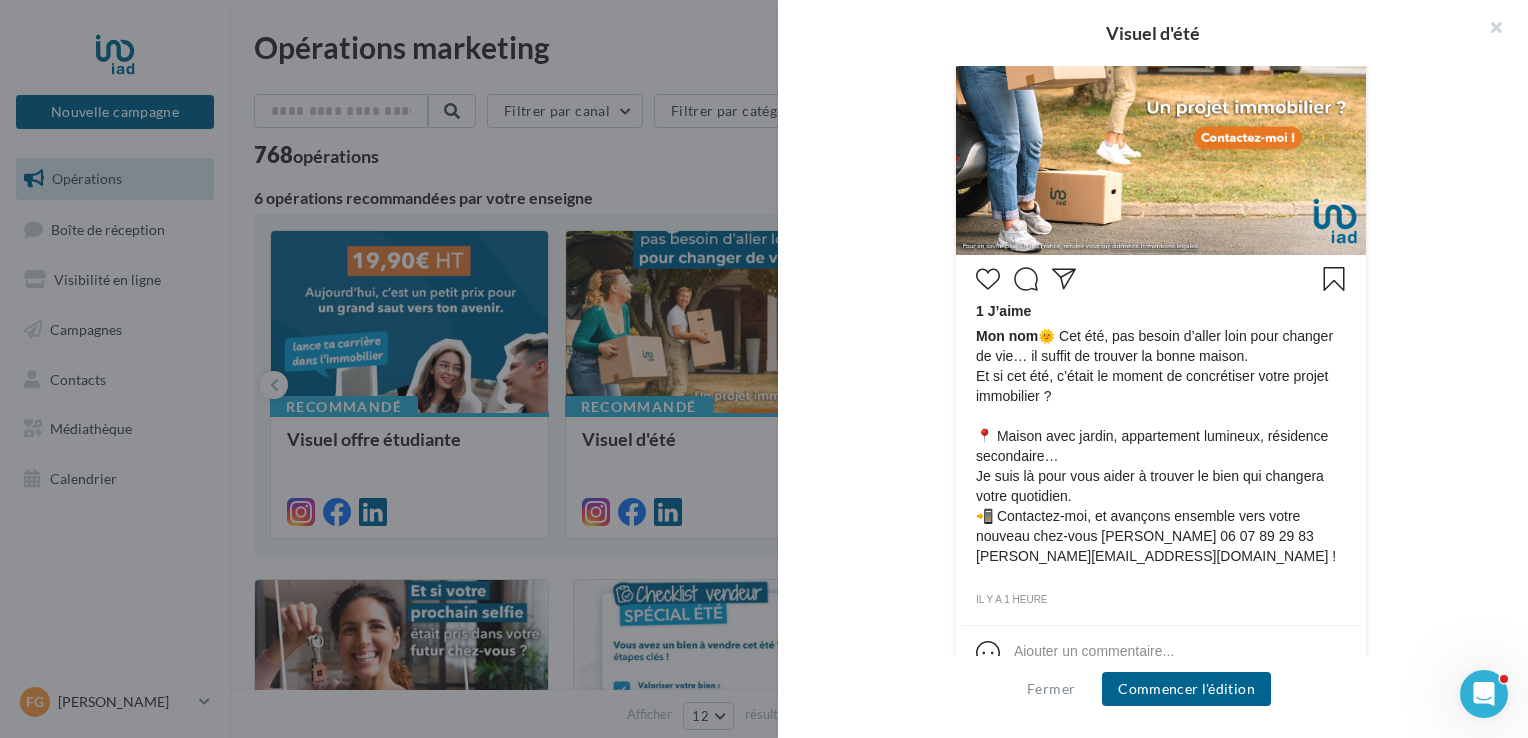 scroll, scrollTop: 788, scrollLeft: 0, axis: vertical 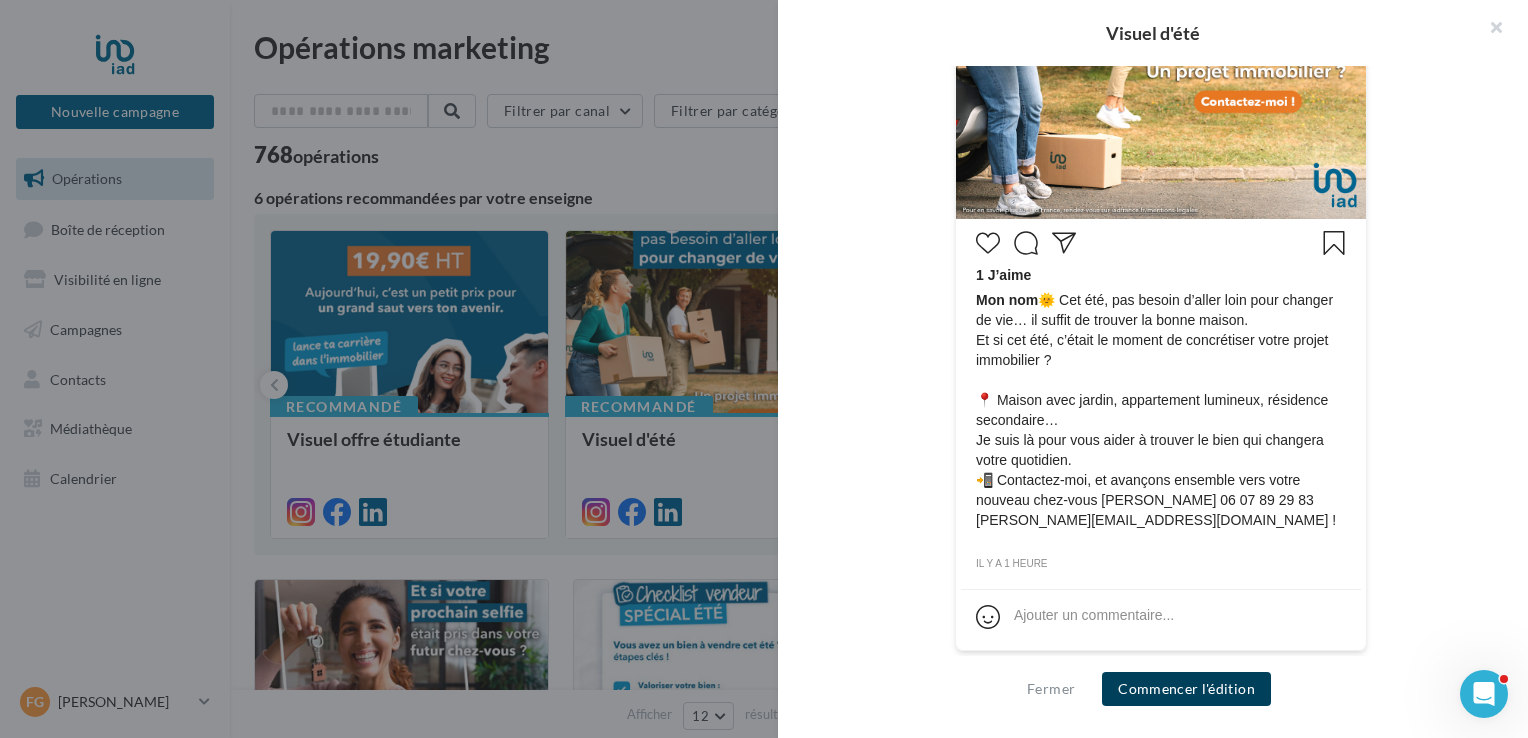 click on "Commencer l'édition" at bounding box center [1186, 689] 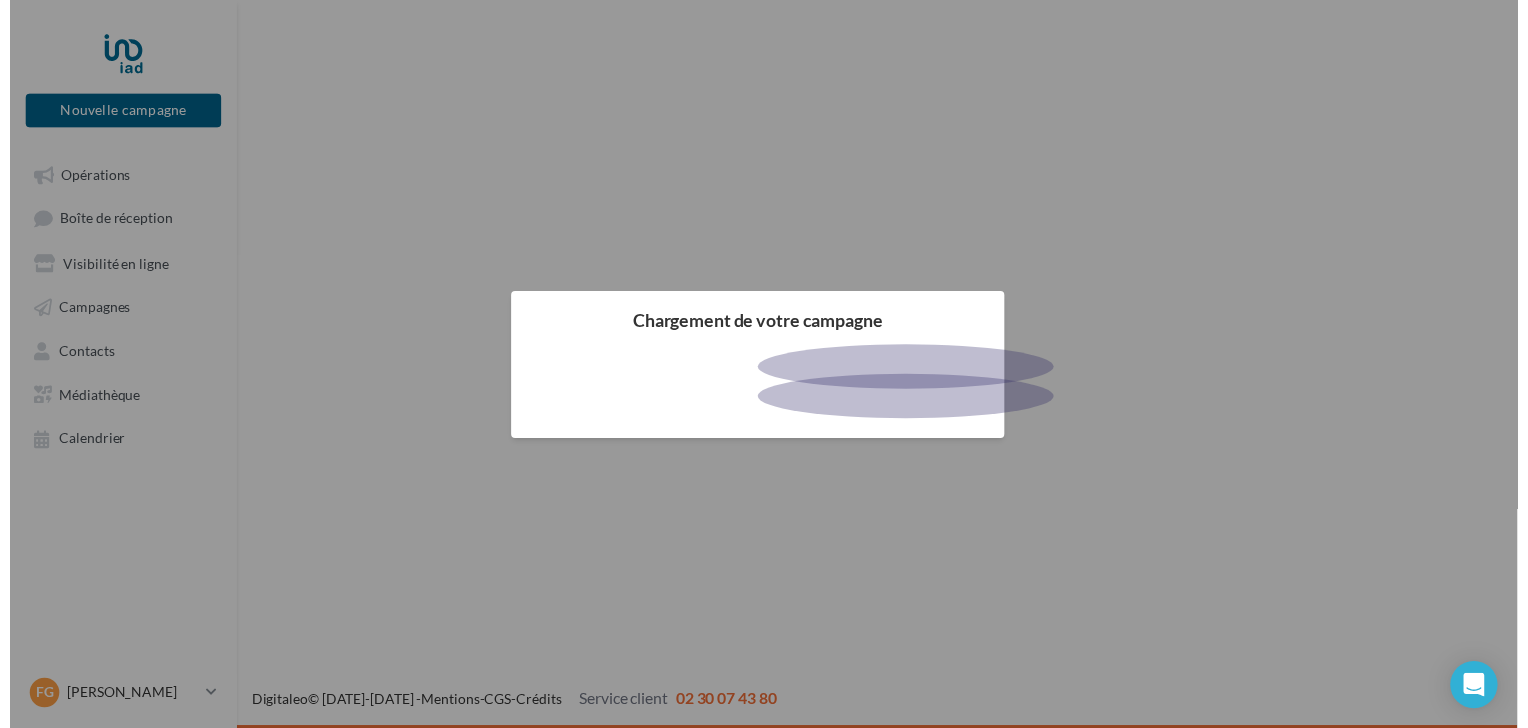 scroll, scrollTop: 0, scrollLeft: 0, axis: both 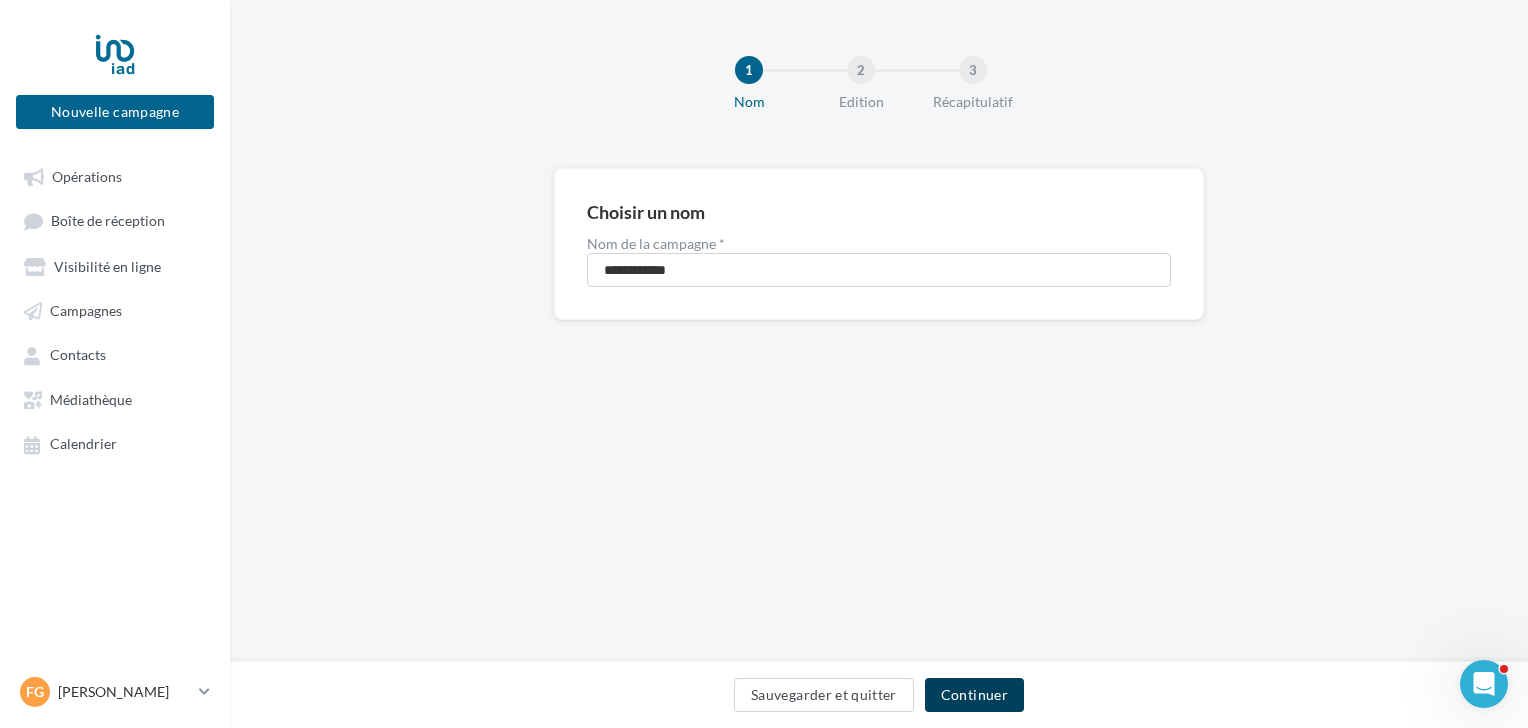 click on "Continuer" at bounding box center [974, 695] 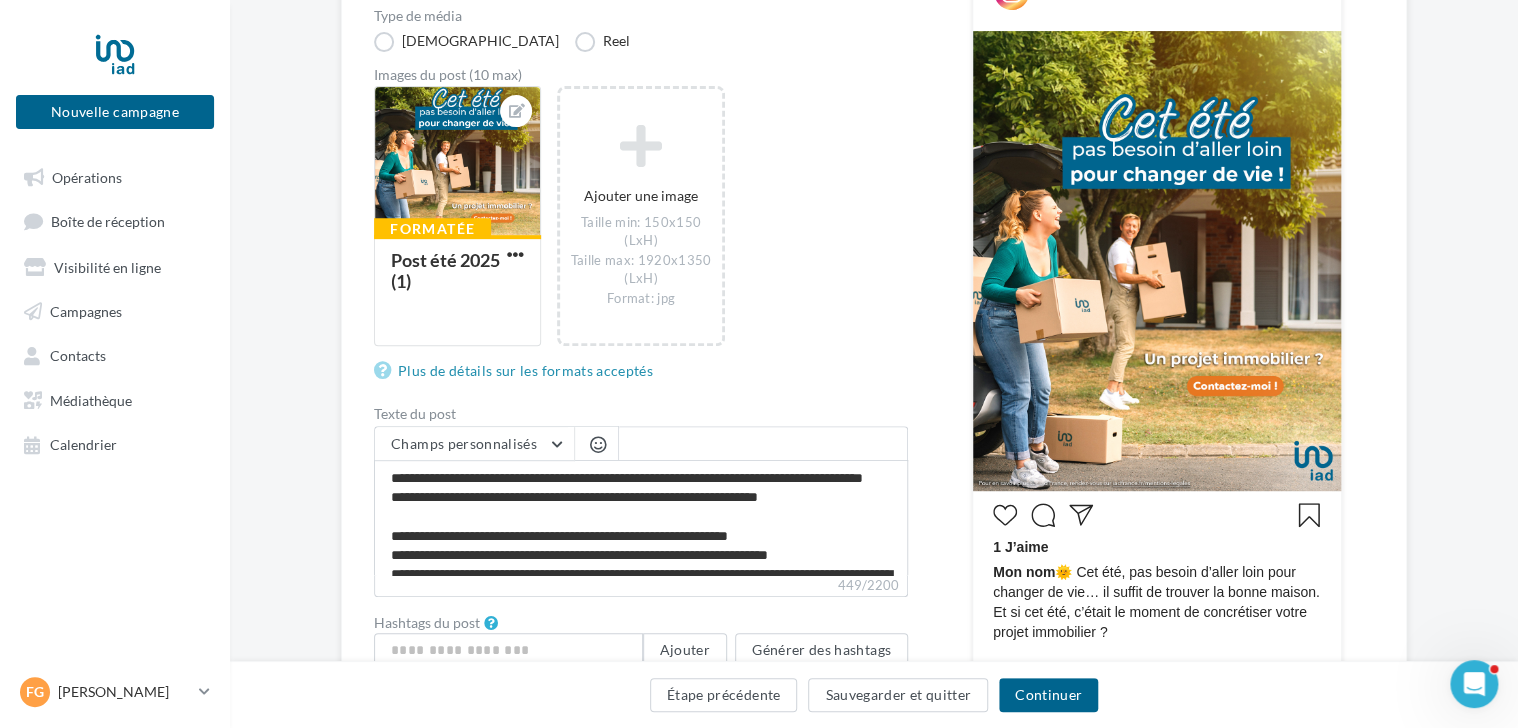 scroll, scrollTop: 400, scrollLeft: 0, axis: vertical 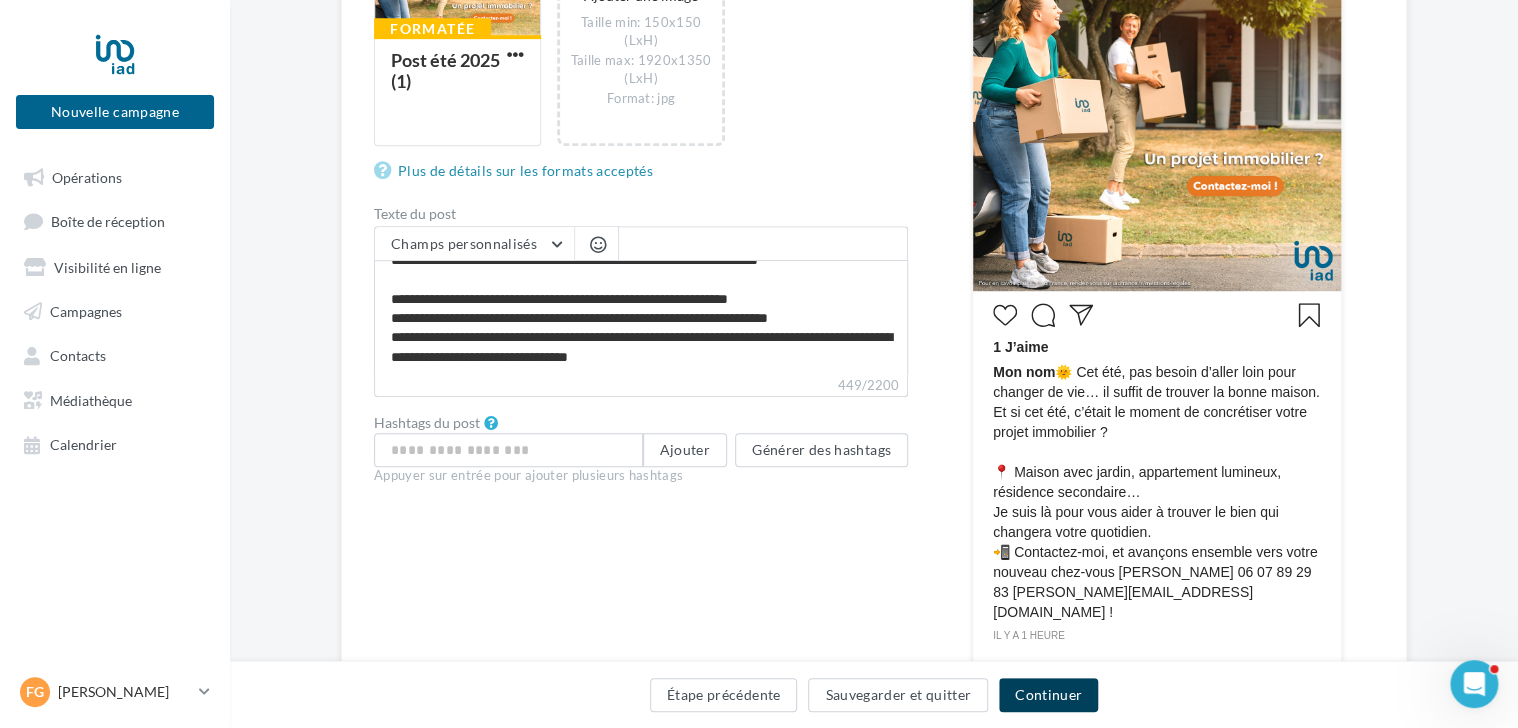 click on "Continuer" at bounding box center (1048, 695) 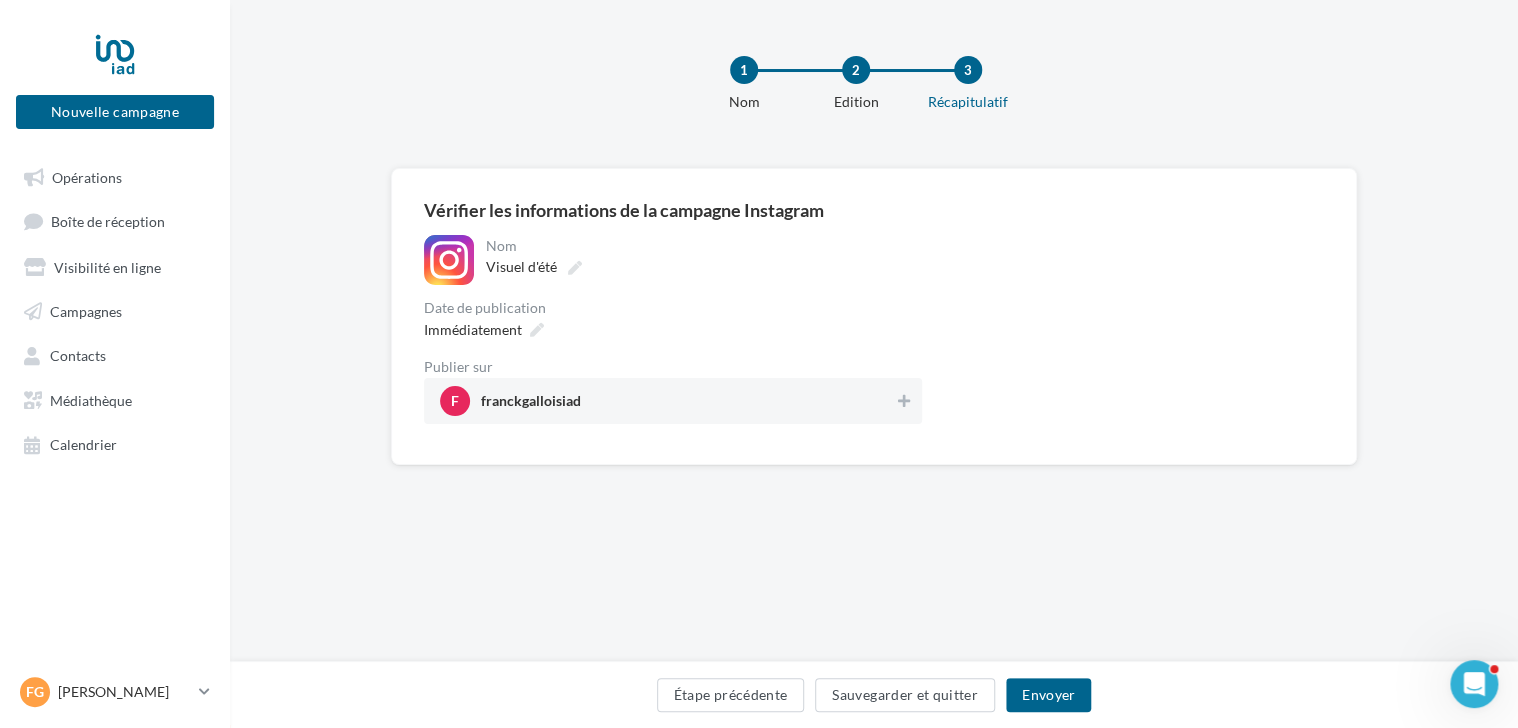 scroll, scrollTop: 0, scrollLeft: 0, axis: both 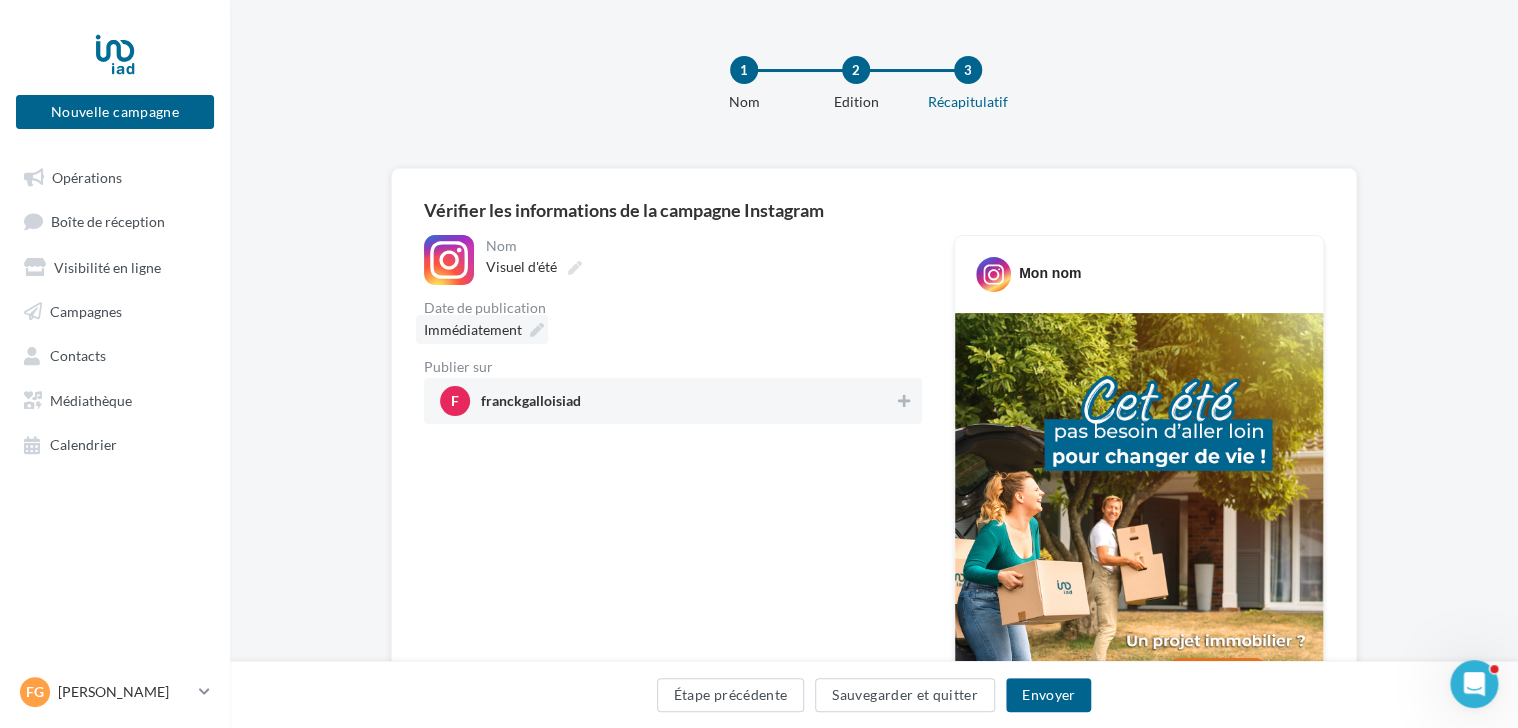 click on "Immédiatement" at bounding box center (473, 329) 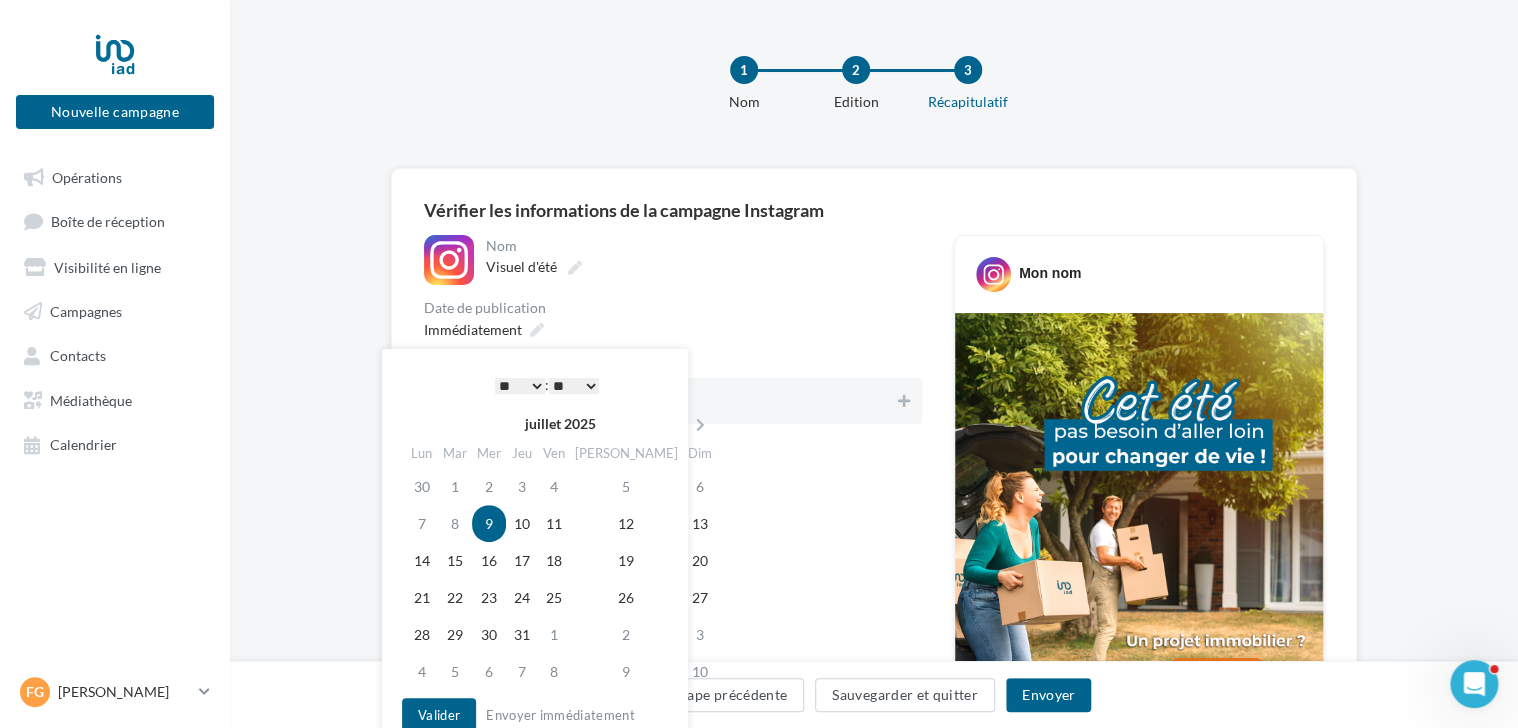 click on "* * * * * * * * * * ** ** ** ** ** ** ** ** ** ** ** ** ** **" at bounding box center (520, 386) 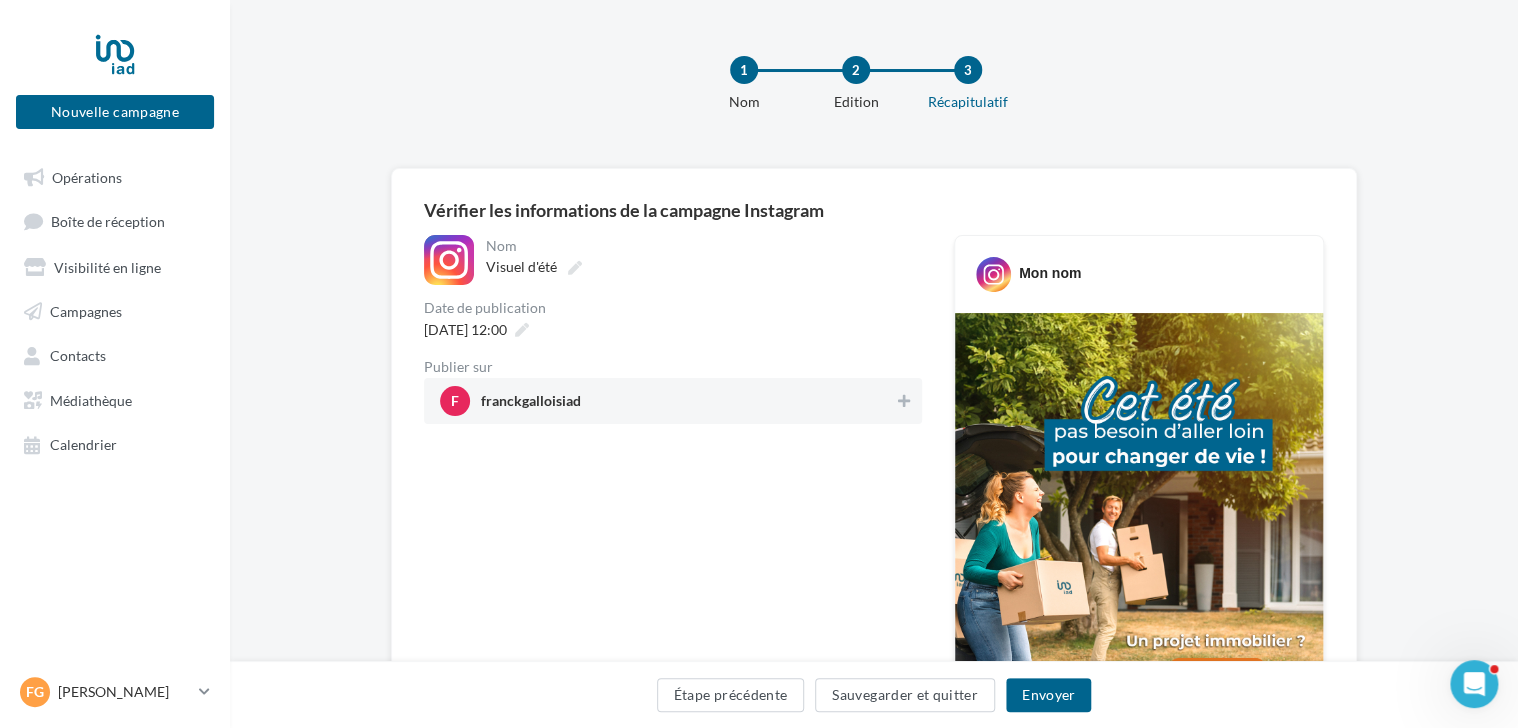 click on "f
franckgalloisiad" at bounding box center [667, 401] 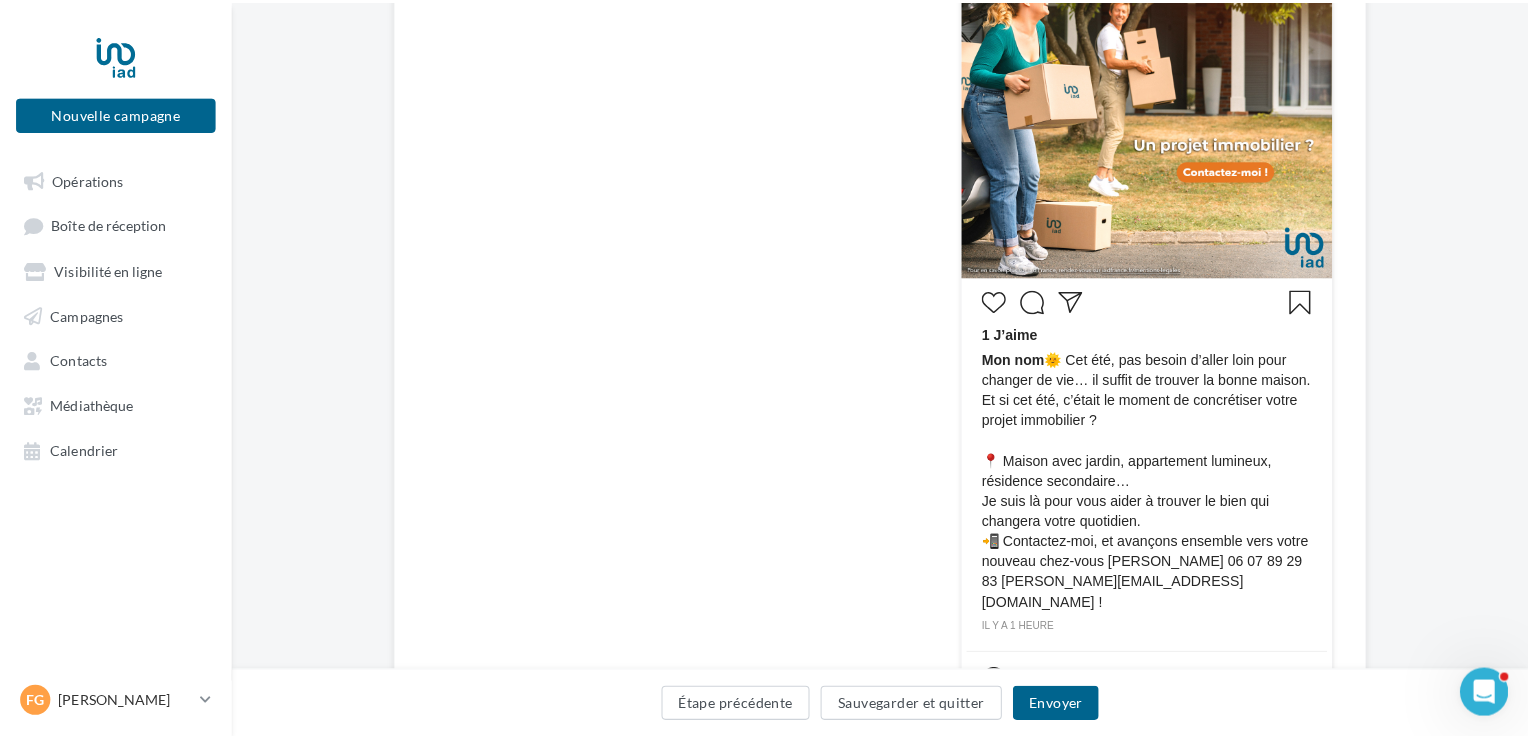 scroll, scrollTop: 600, scrollLeft: 0, axis: vertical 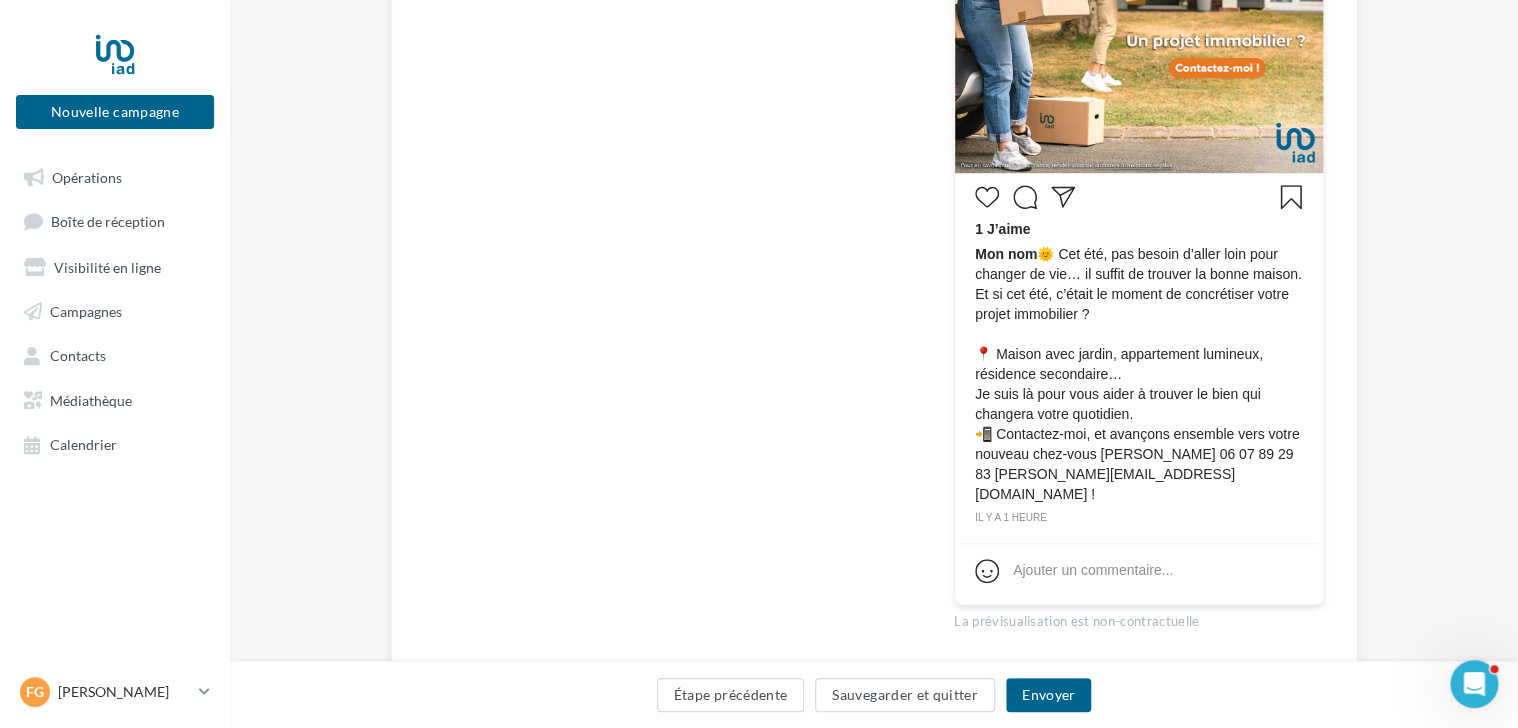 click on "Étape précédente   Sauvegarder et quitter      Envoyer" at bounding box center (874, 694) 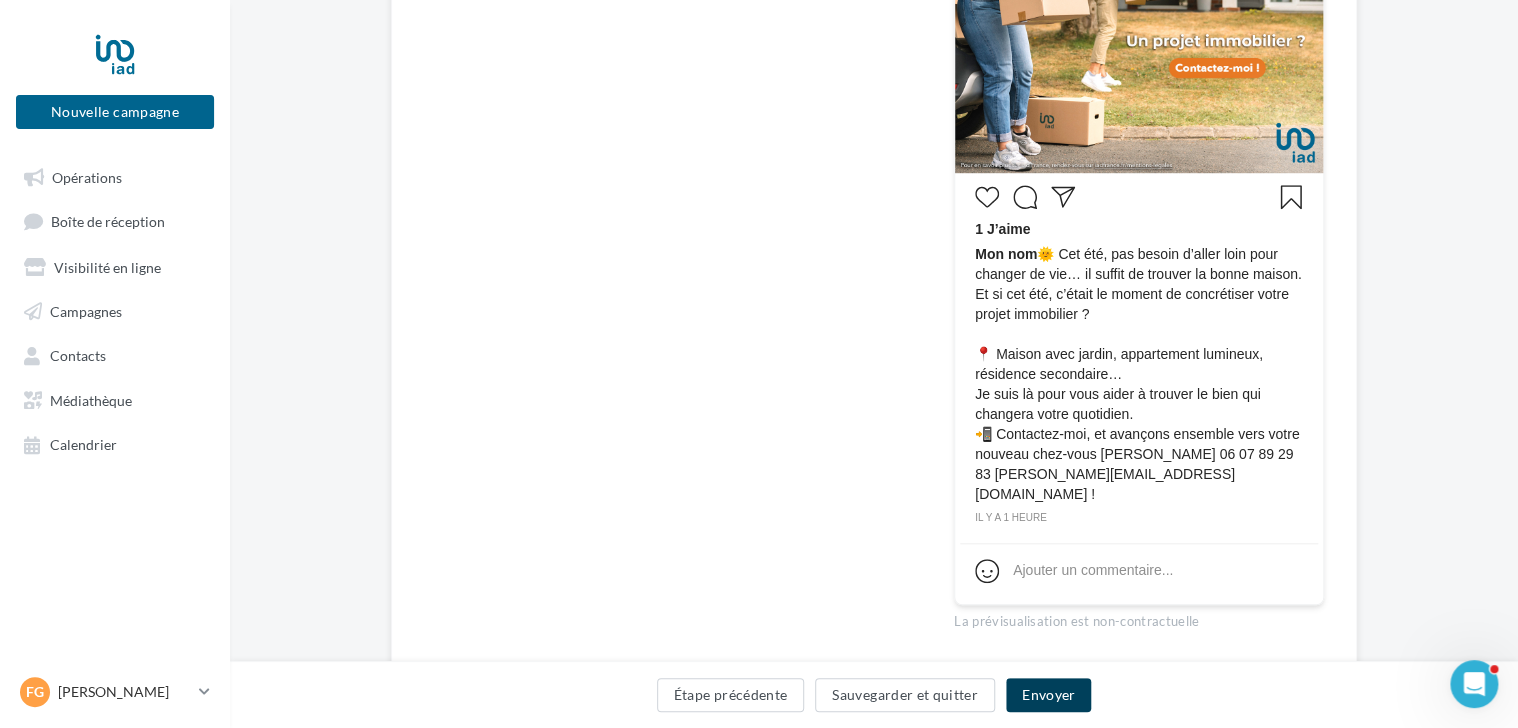 click on "Envoyer" at bounding box center (1048, 695) 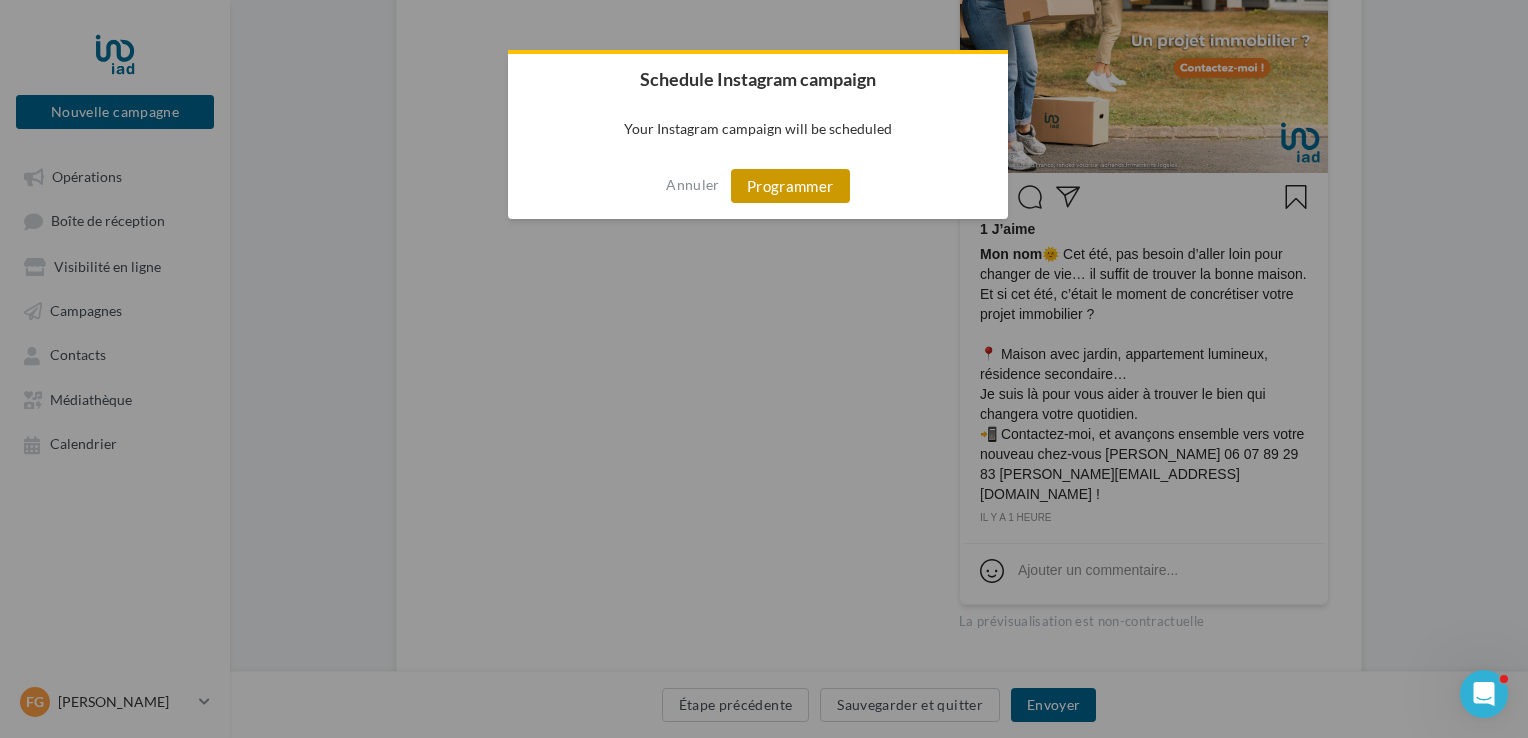 click on "Programmer" at bounding box center [790, 186] 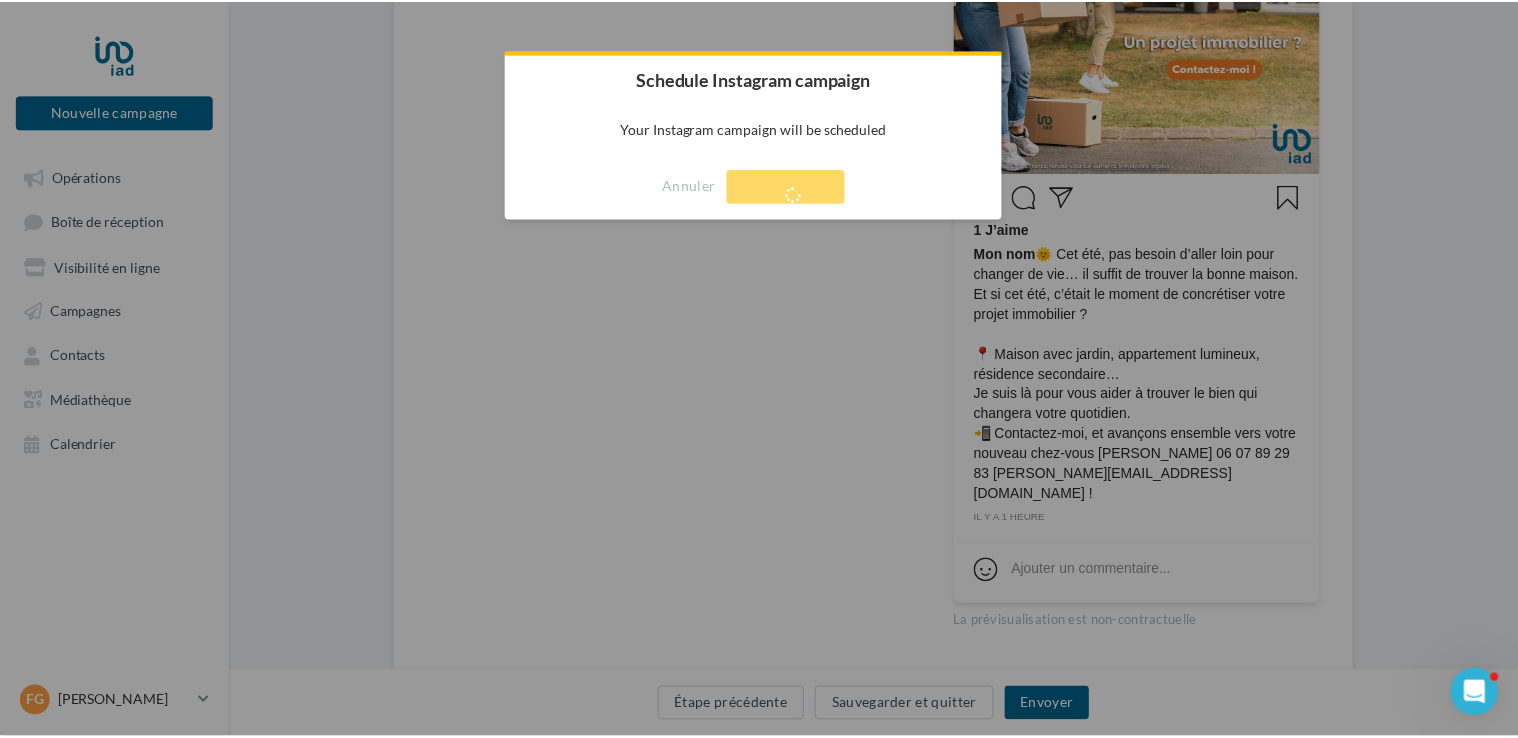 scroll, scrollTop: 32, scrollLeft: 0, axis: vertical 